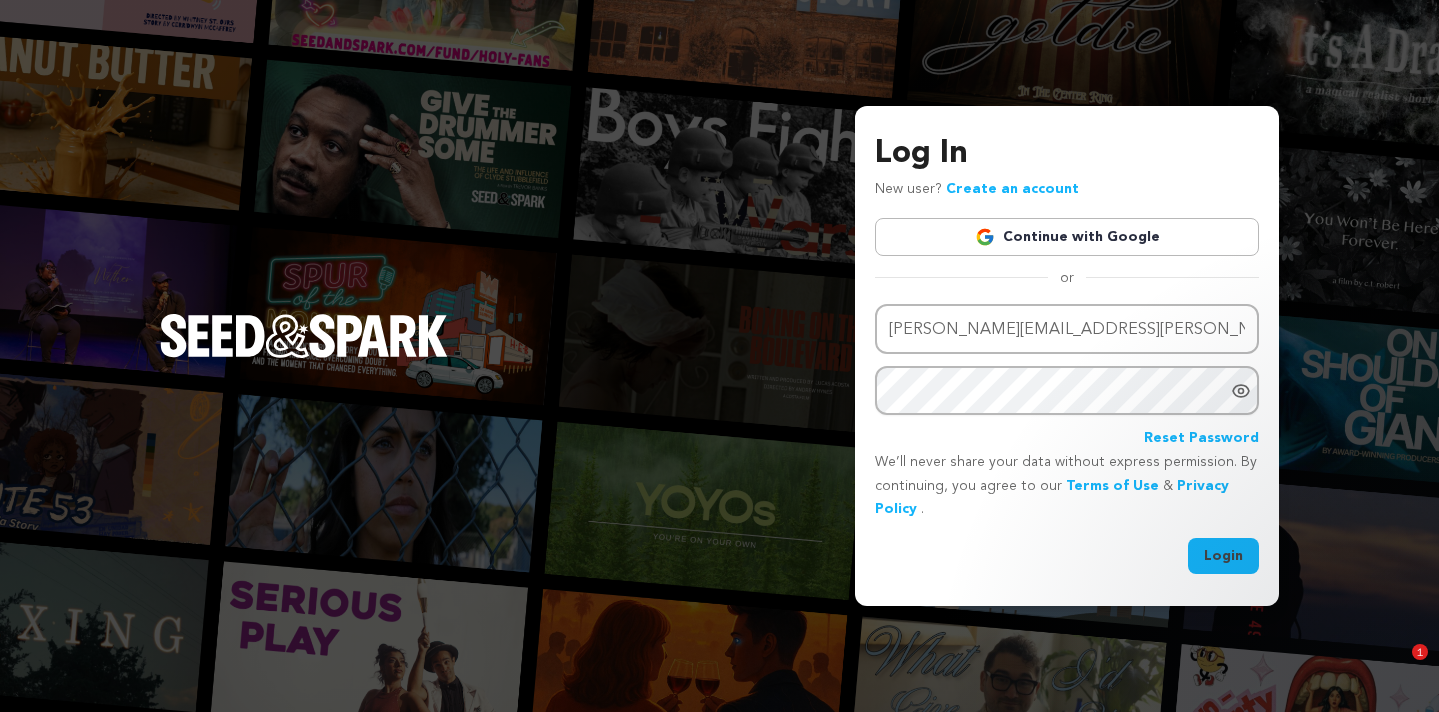 scroll, scrollTop: 0, scrollLeft: 0, axis: both 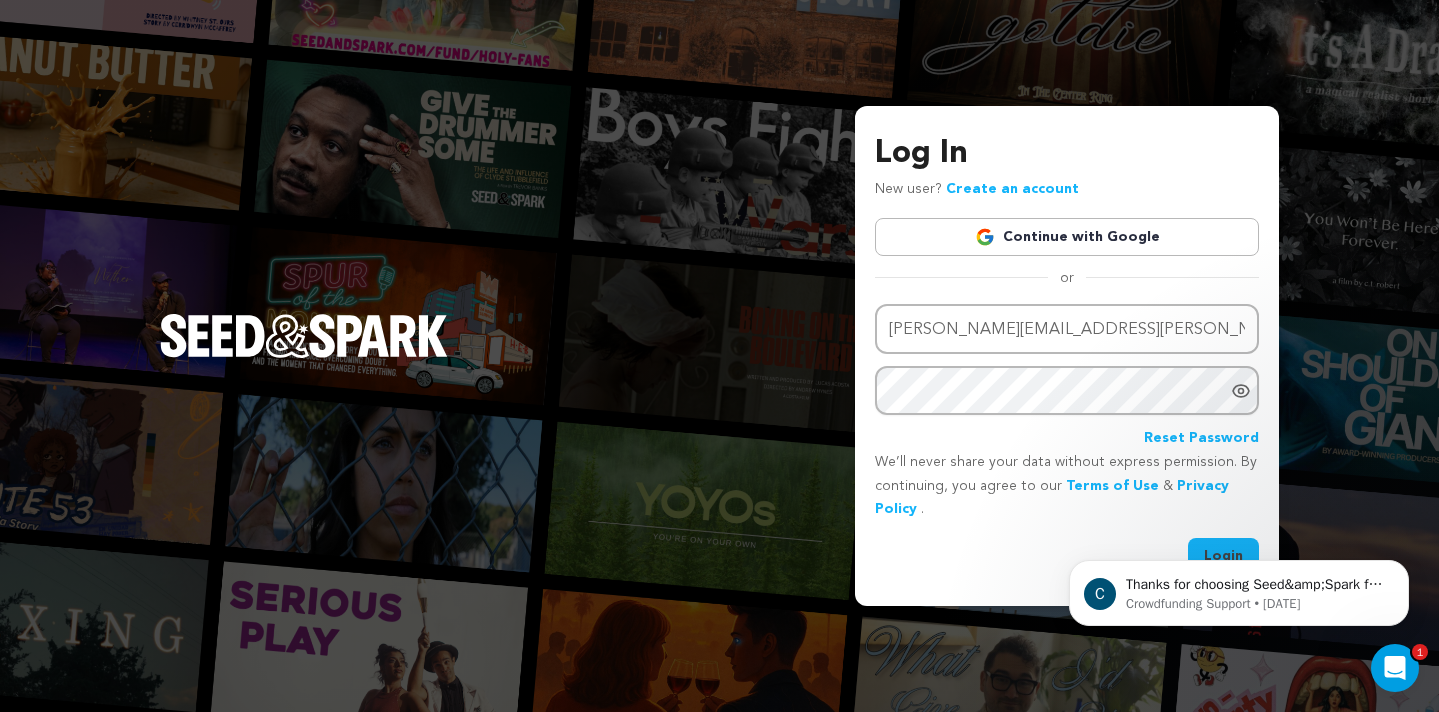 click on "Continue with Google" at bounding box center (1067, 237) 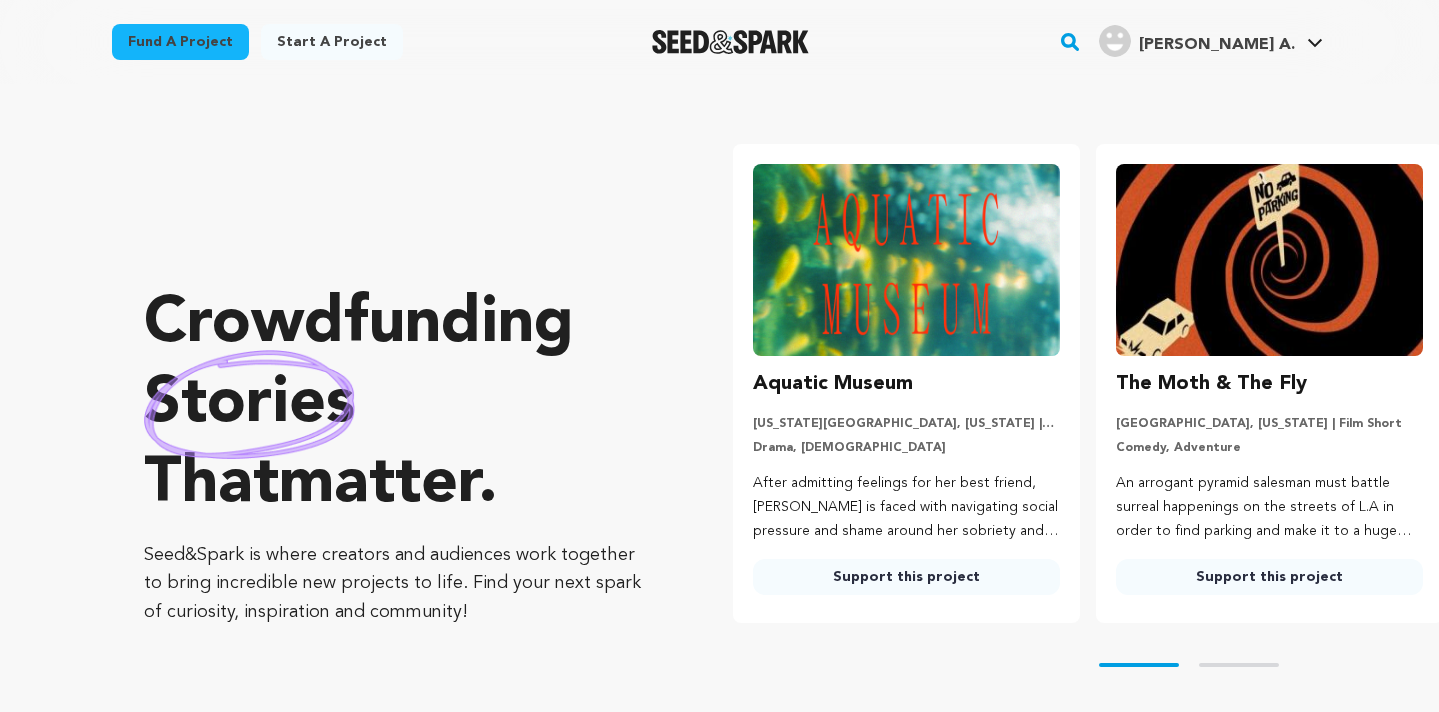 scroll, scrollTop: 0, scrollLeft: 0, axis: both 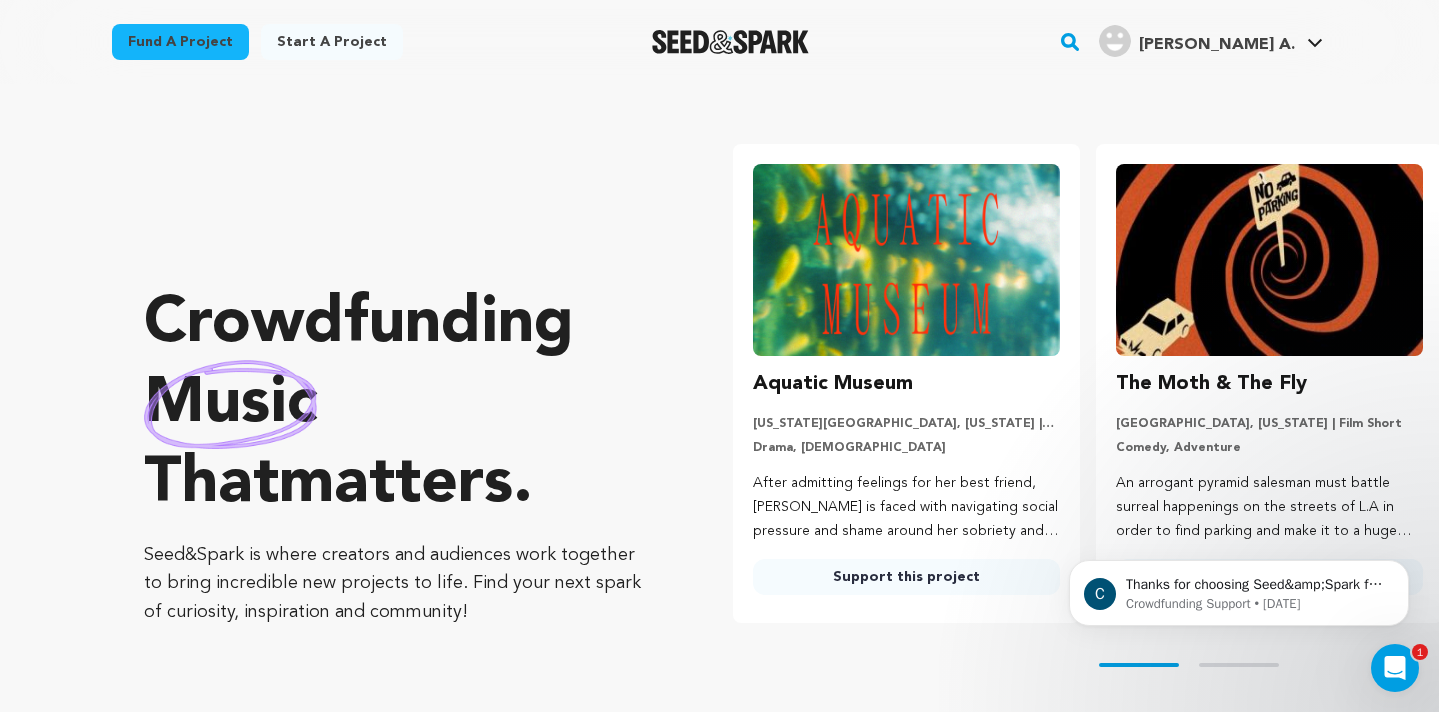 click at bounding box center (906, 260) 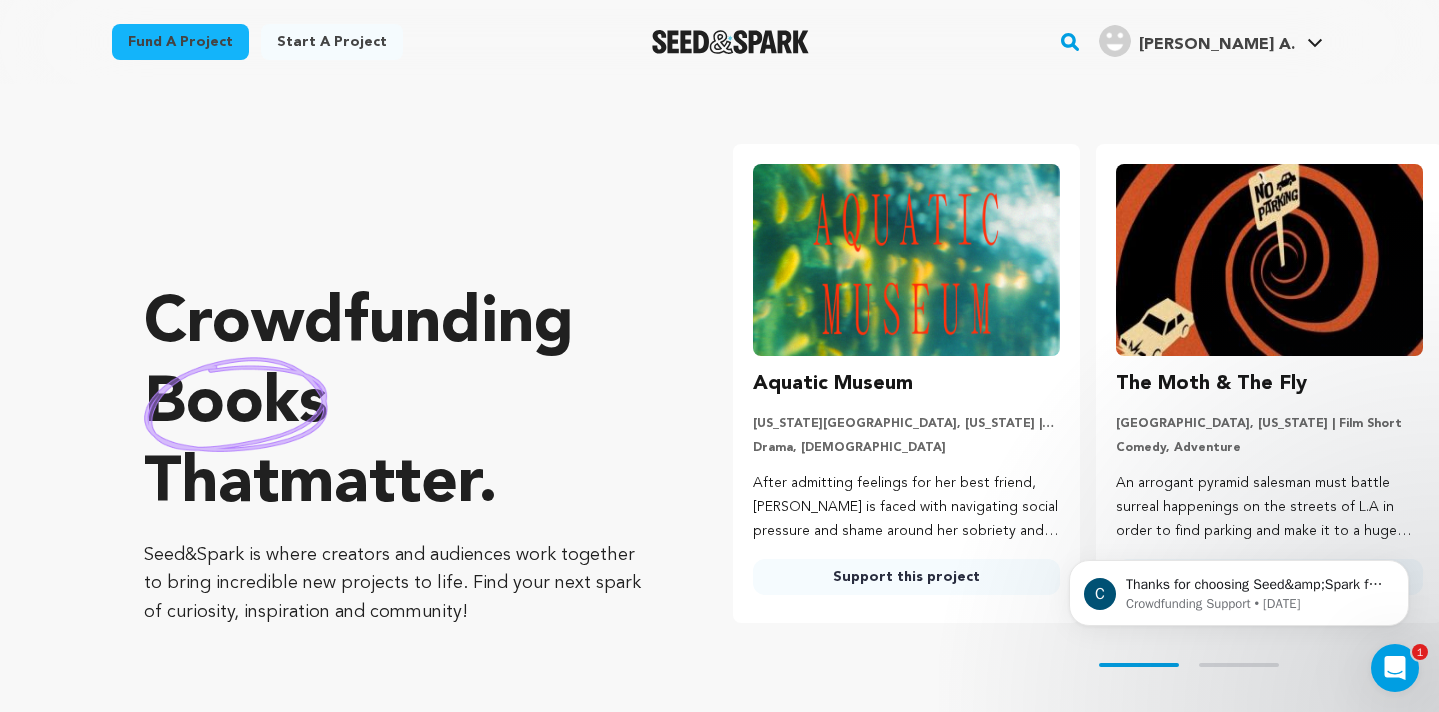 click on "Support this project" at bounding box center [906, 577] 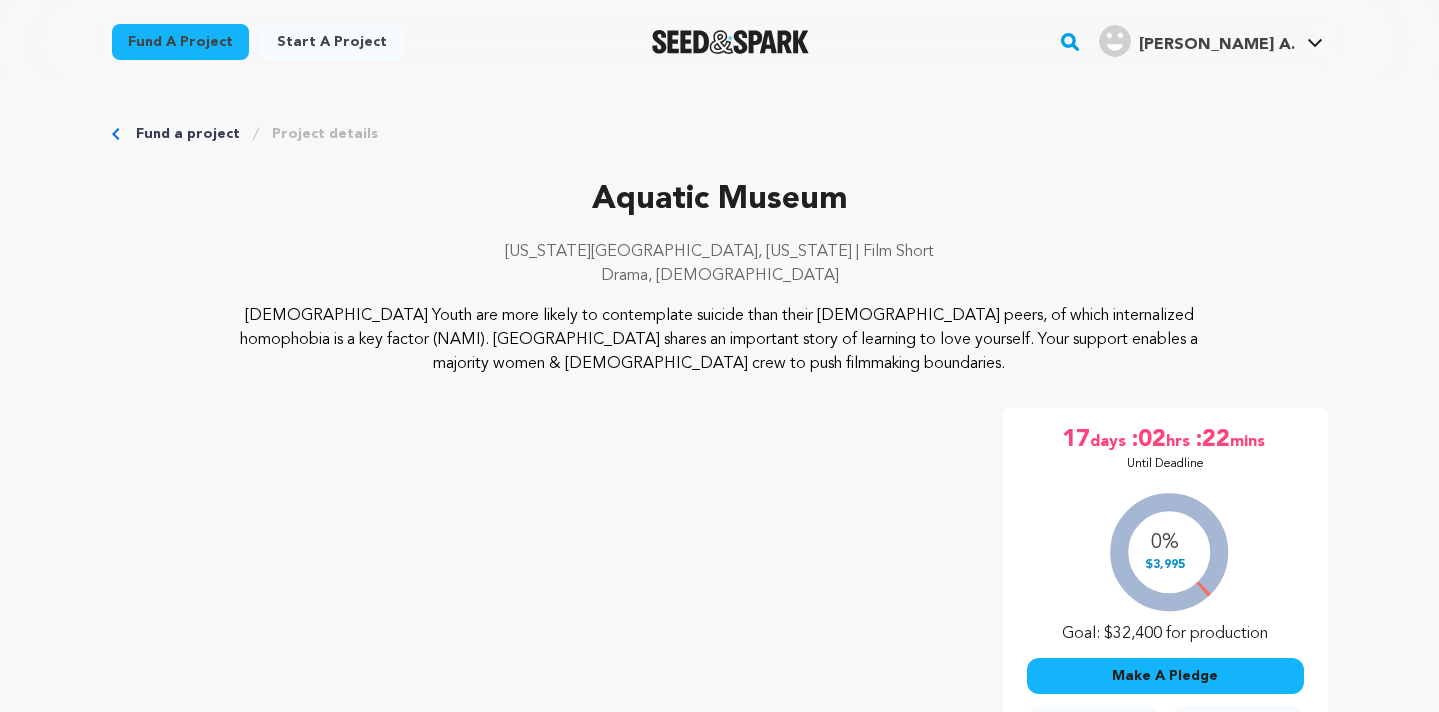 scroll, scrollTop: 0, scrollLeft: 0, axis: both 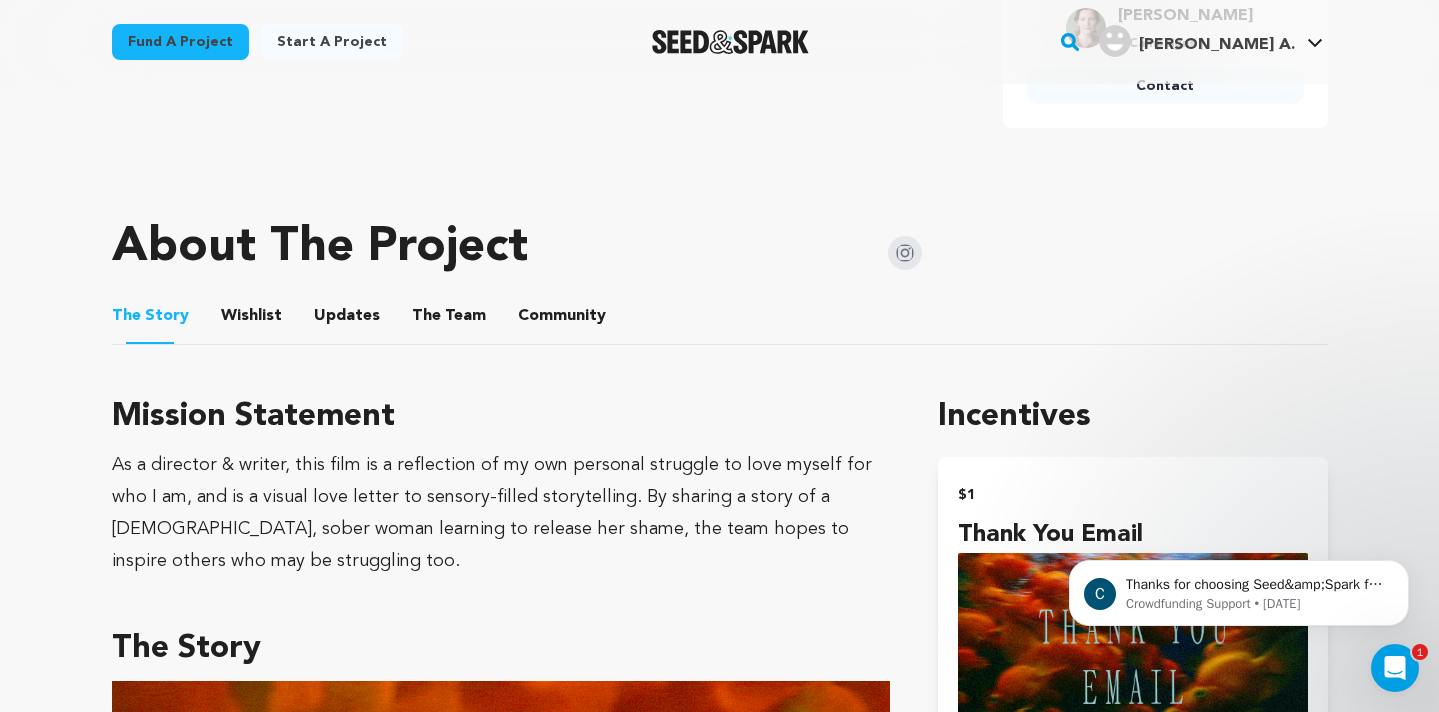 click on "Wishlist" at bounding box center [251, 320] 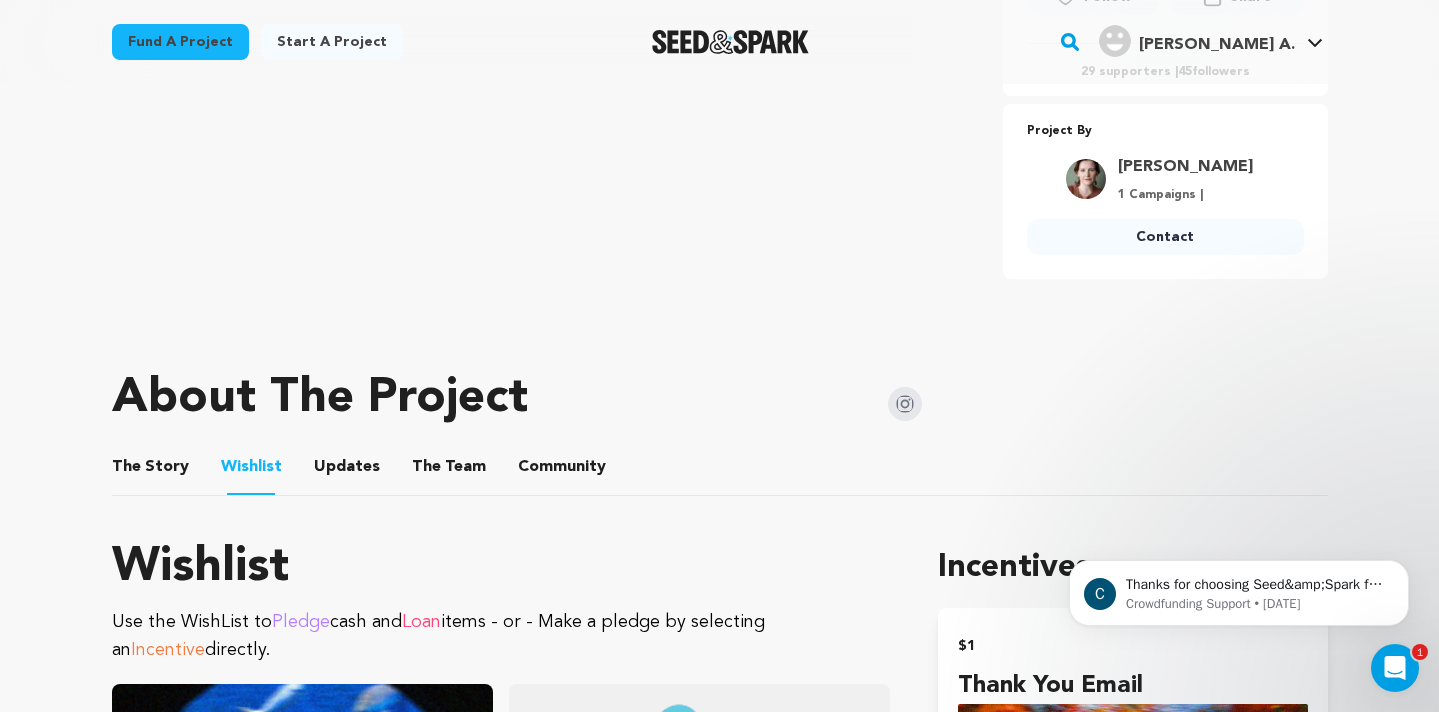 scroll, scrollTop: 702, scrollLeft: 0, axis: vertical 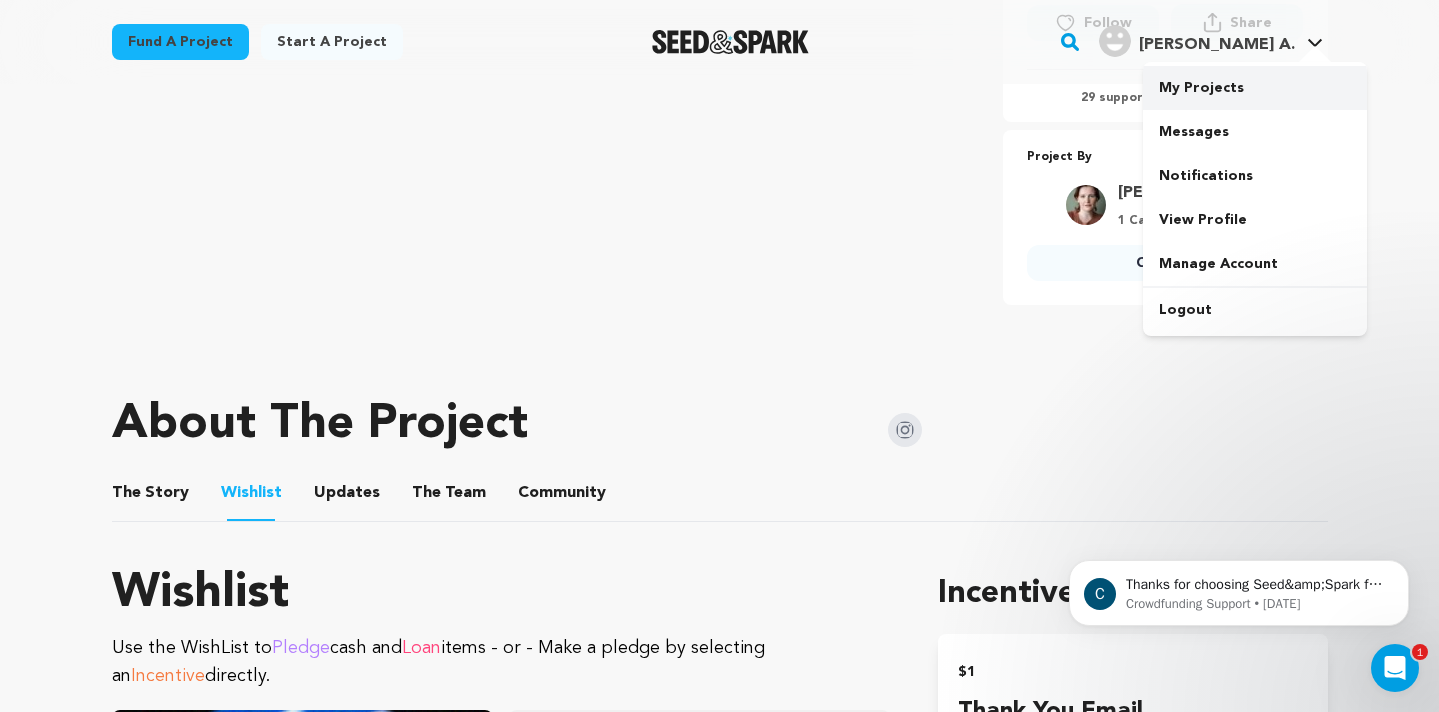 click on "My Projects" at bounding box center [1255, 88] 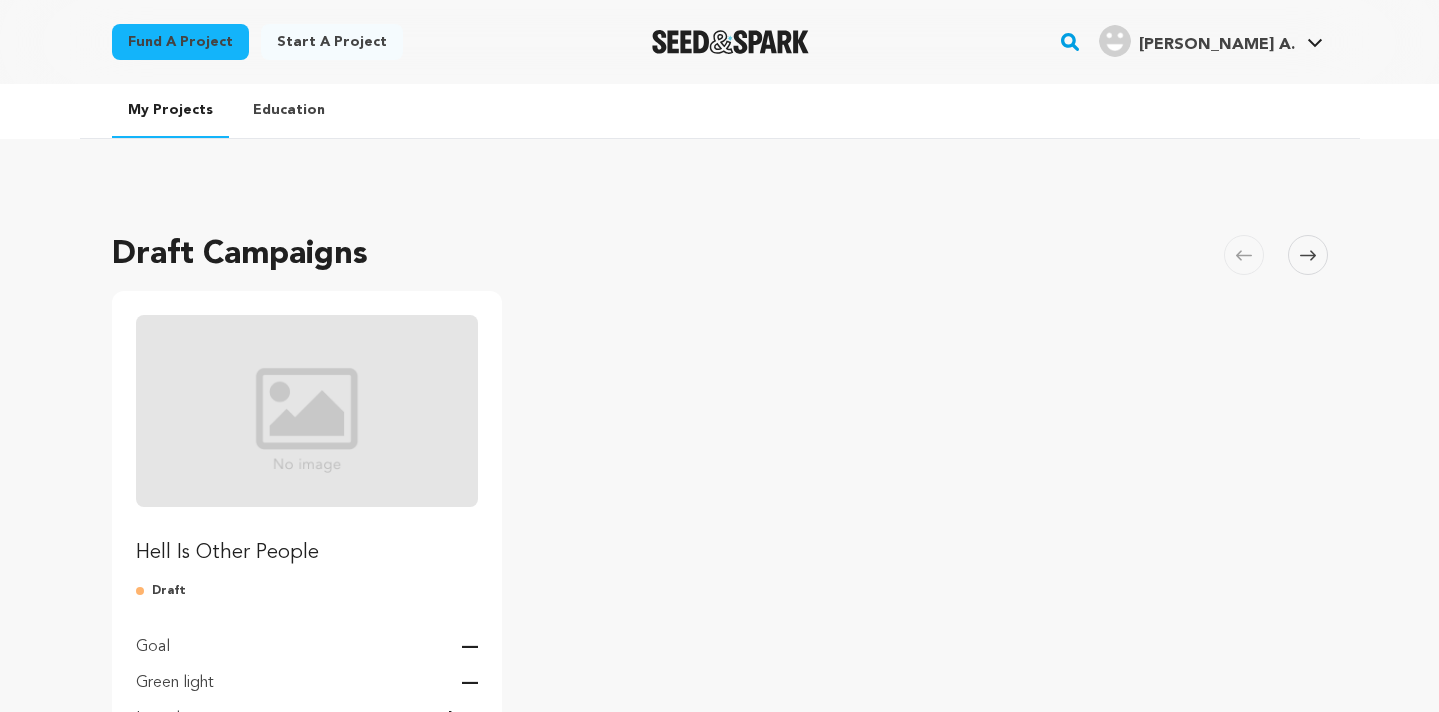 scroll, scrollTop: 0, scrollLeft: 0, axis: both 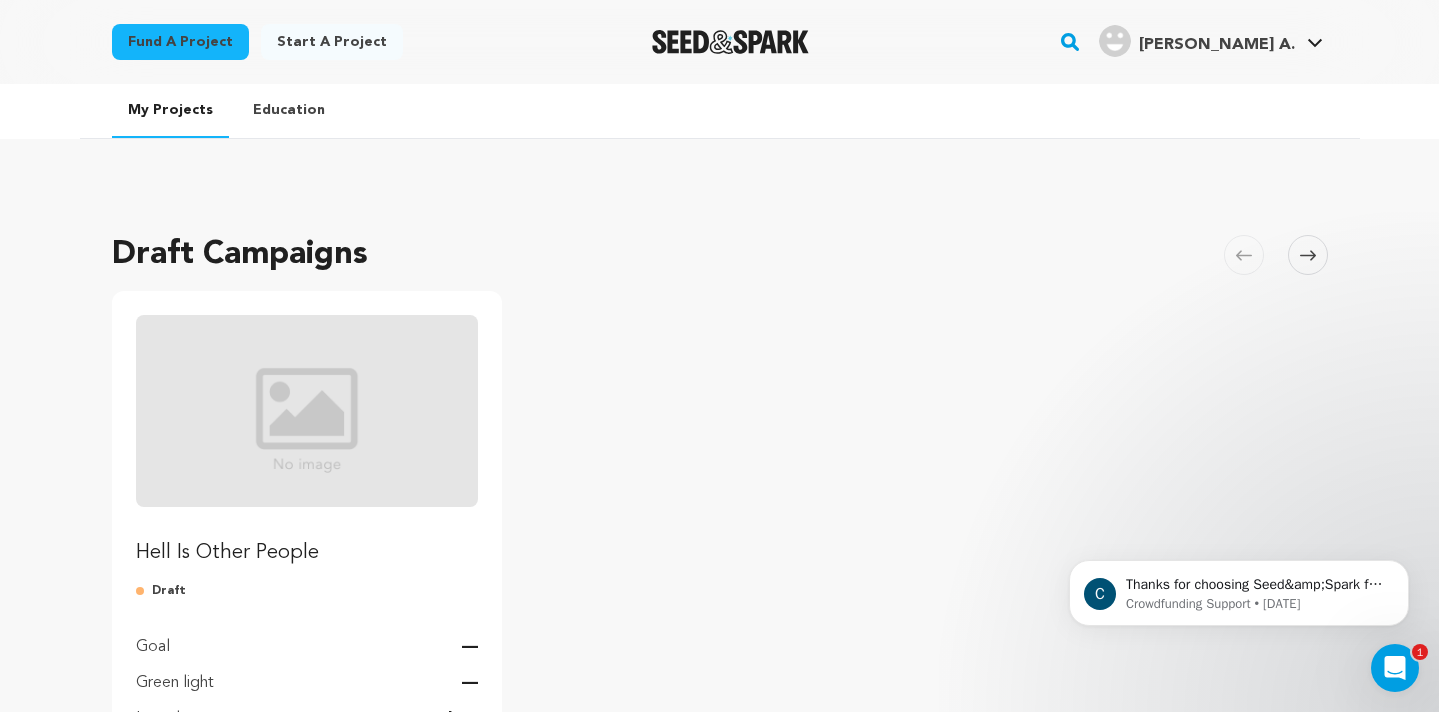 click on "Hell Is Other People" at bounding box center [307, 553] 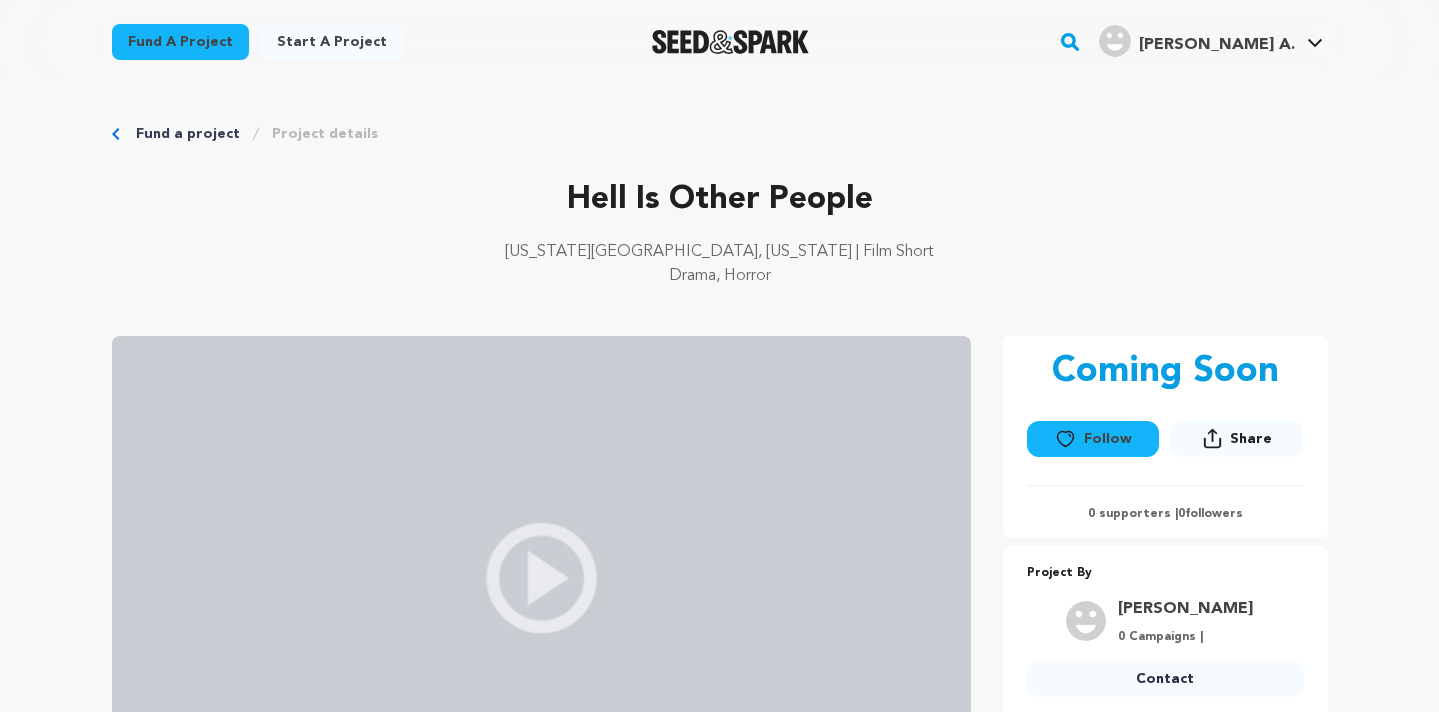 scroll, scrollTop: 0, scrollLeft: 0, axis: both 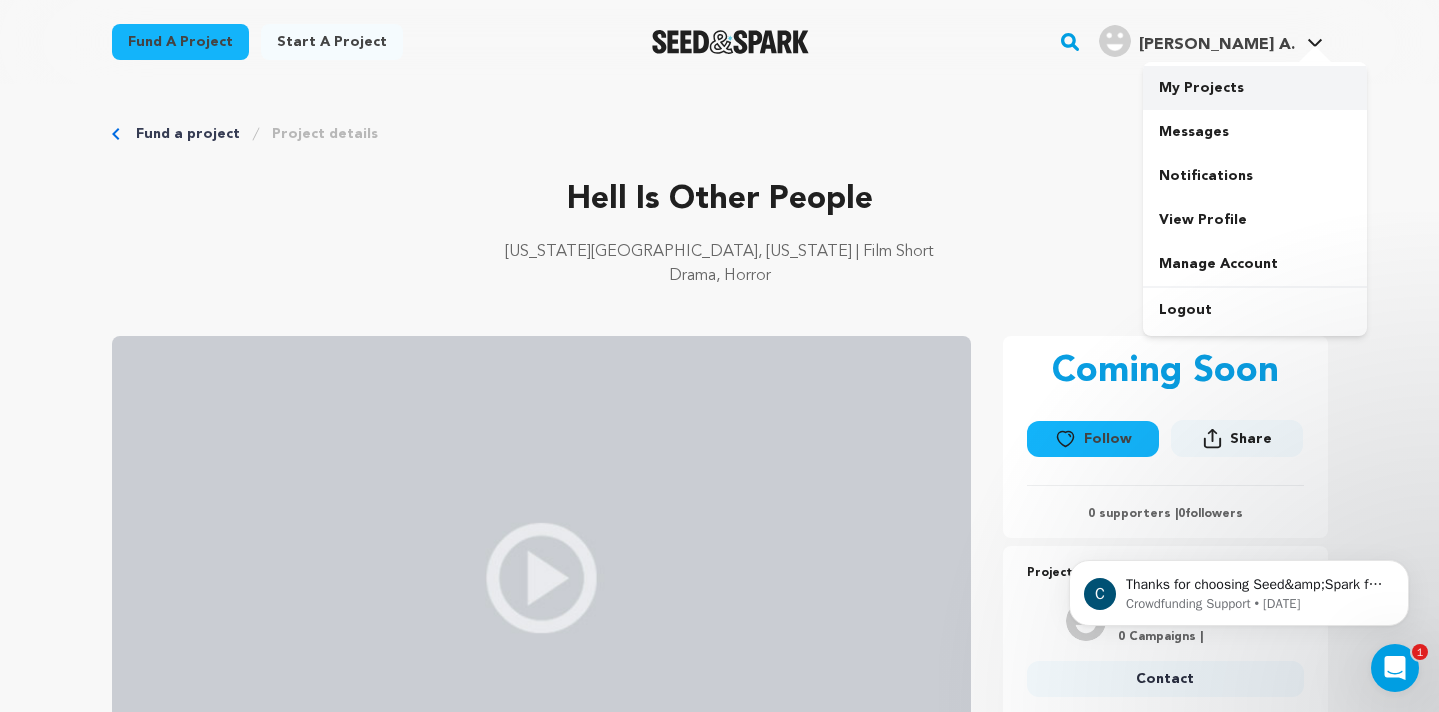 click on "My Projects" at bounding box center (1255, 88) 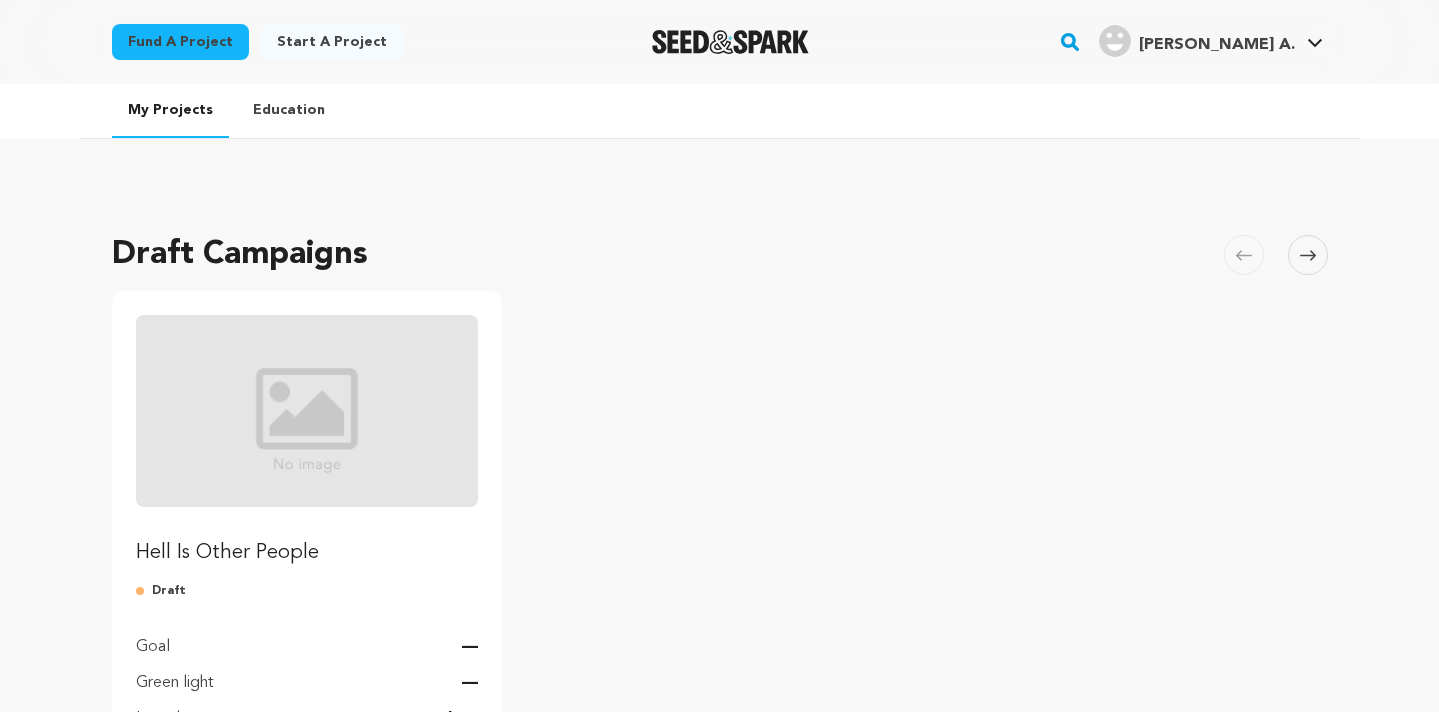 scroll, scrollTop: 0, scrollLeft: 0, axis: both 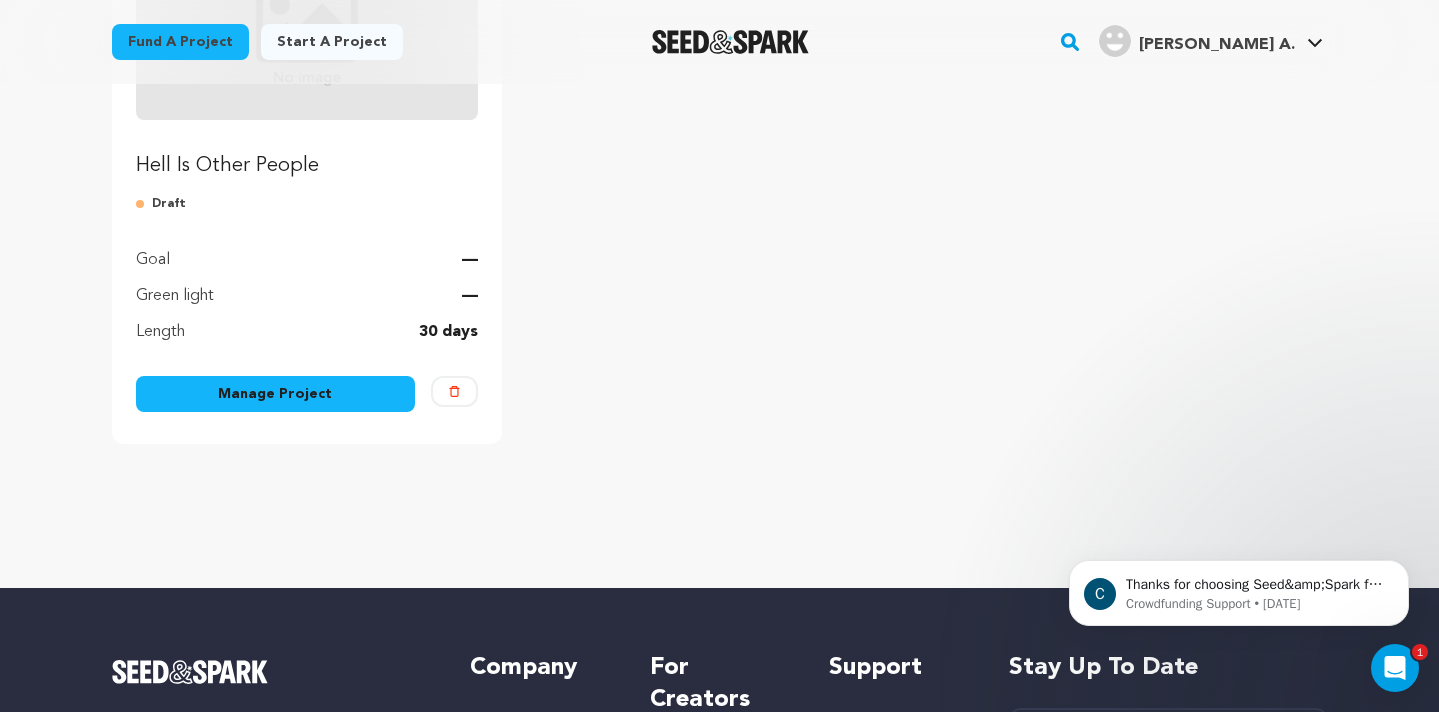click on "Manage Project" at bounding box center (276, 394) 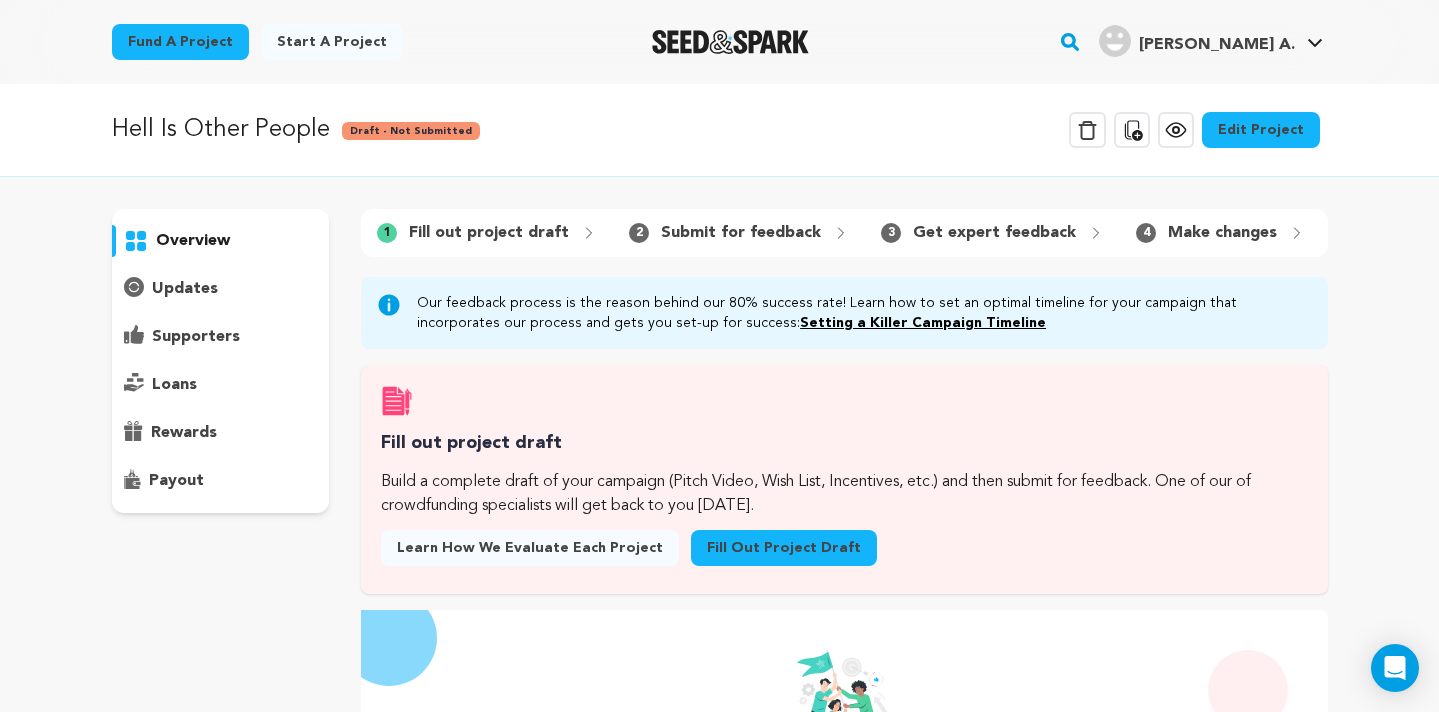 scroll, scrollTop: 0, scrollLeft: 0, axis: both 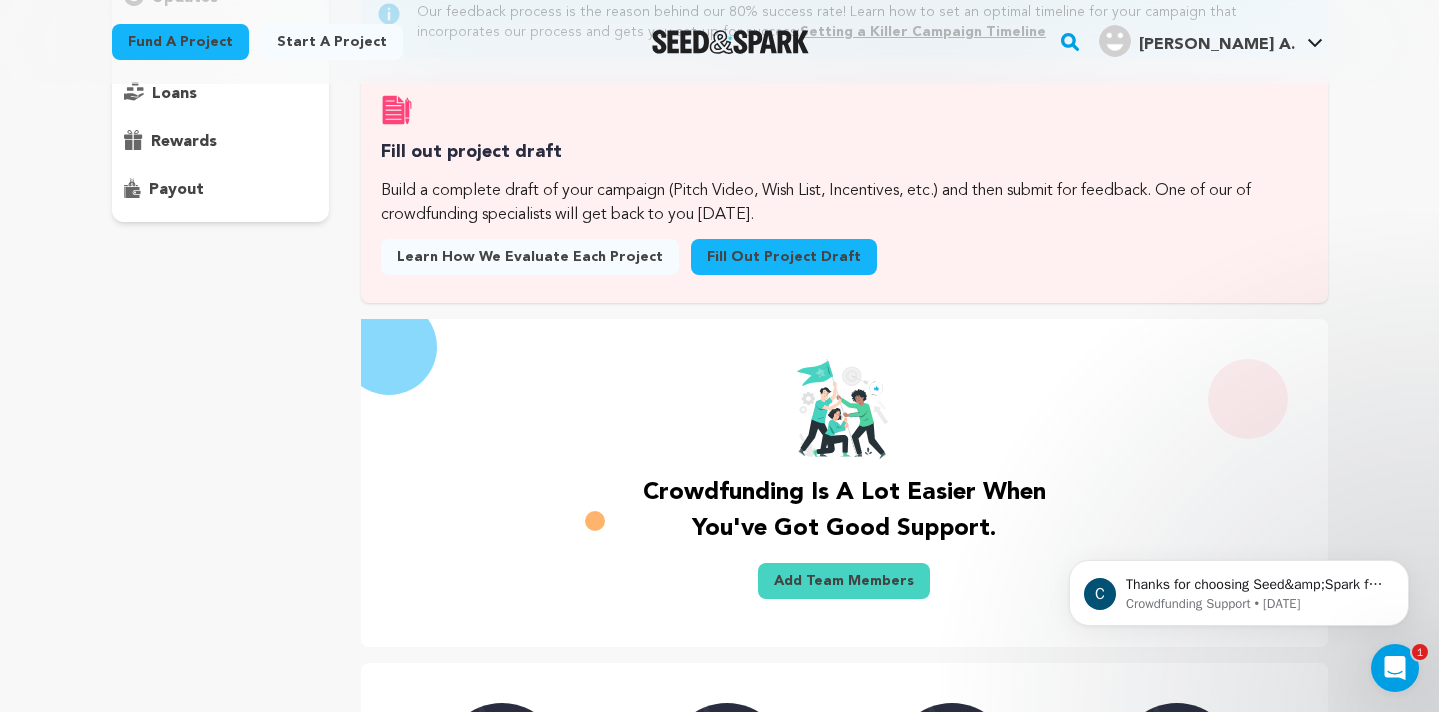 click on "overview
updates" at bounding box center (221, 412) 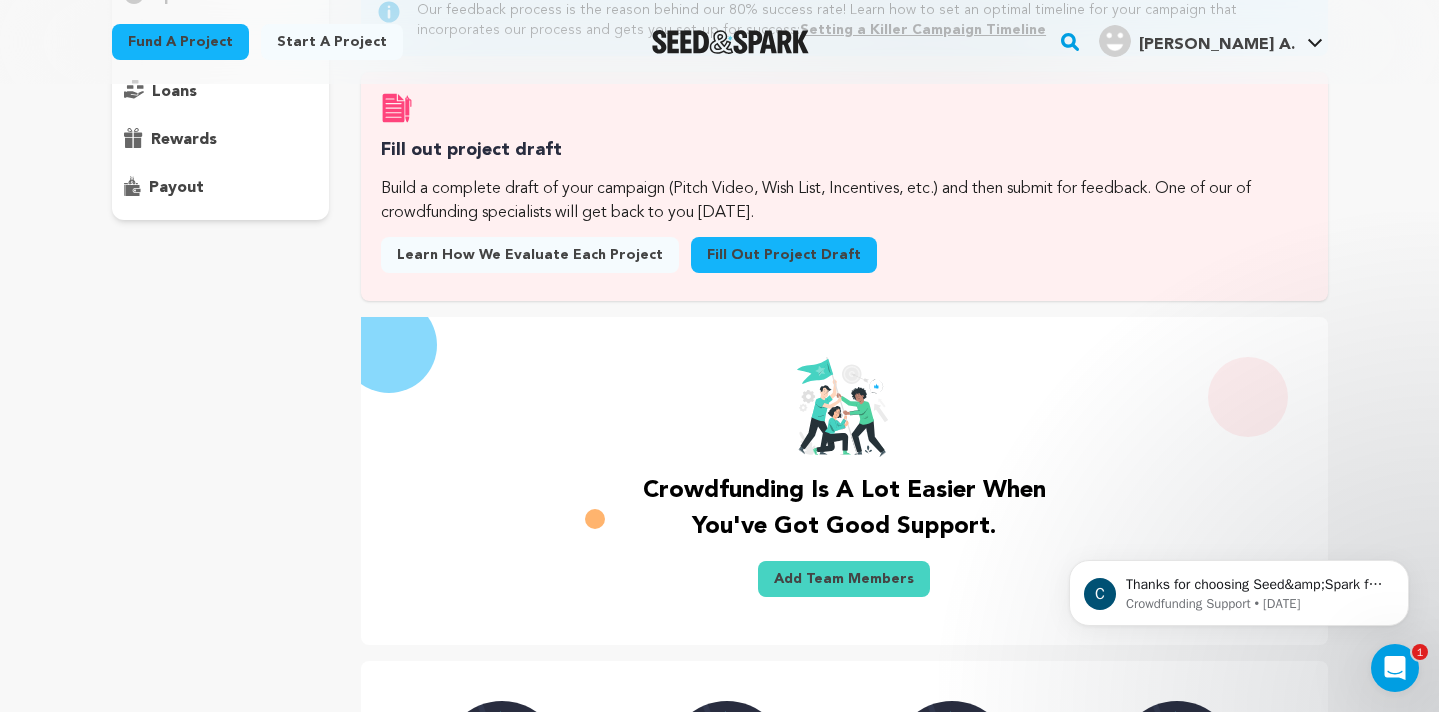 scroll, scrollTop: 288, scrollLeft: 0, axis: vertical 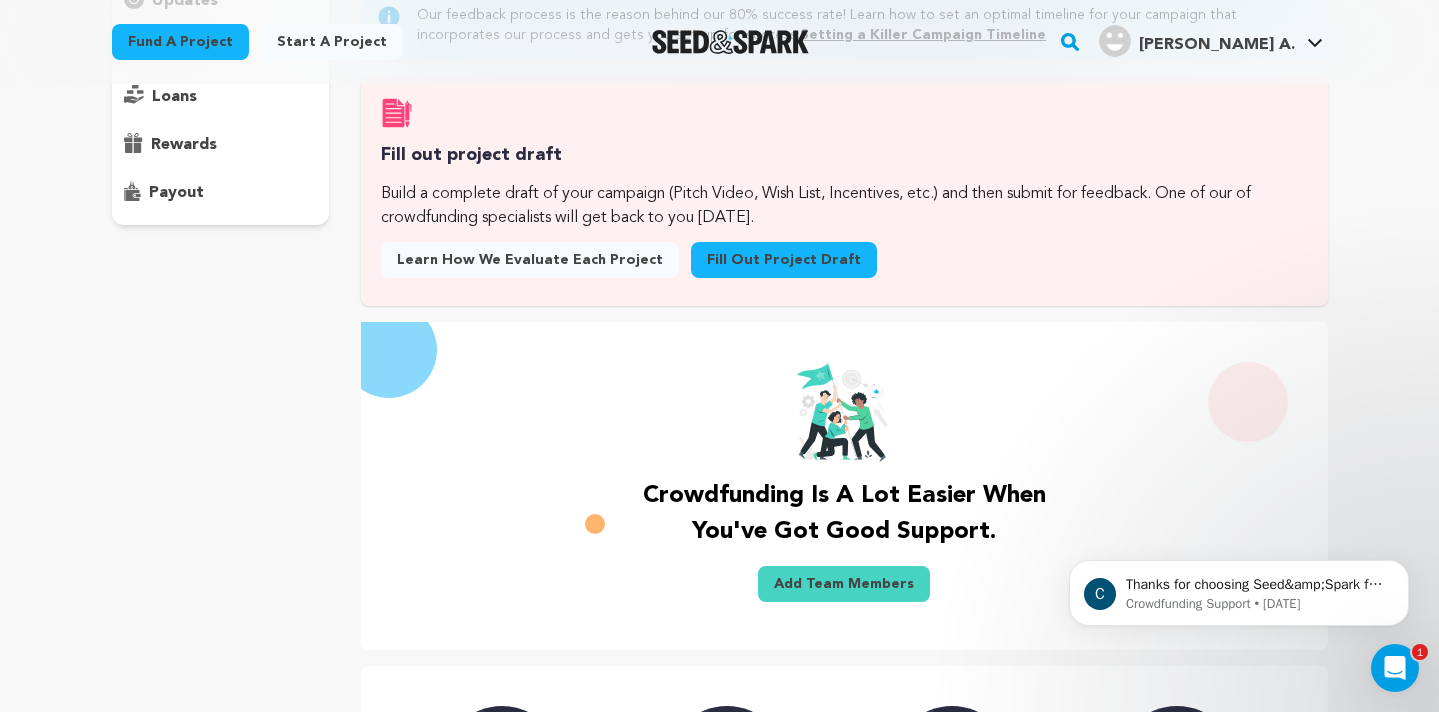 click on "Fill out project draft" at bounding box center (784, 260) 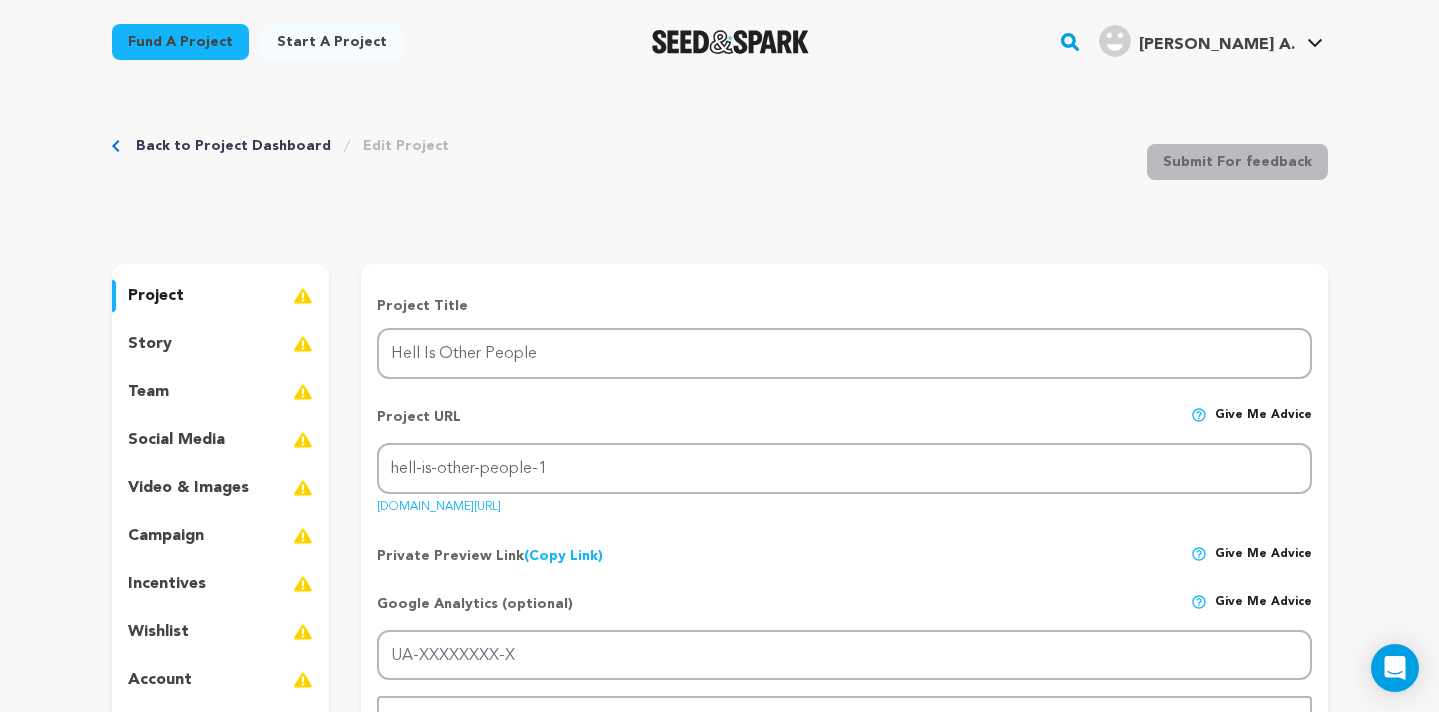 scroll, scrollTop: 0, scrollLeft: 0, axis: both 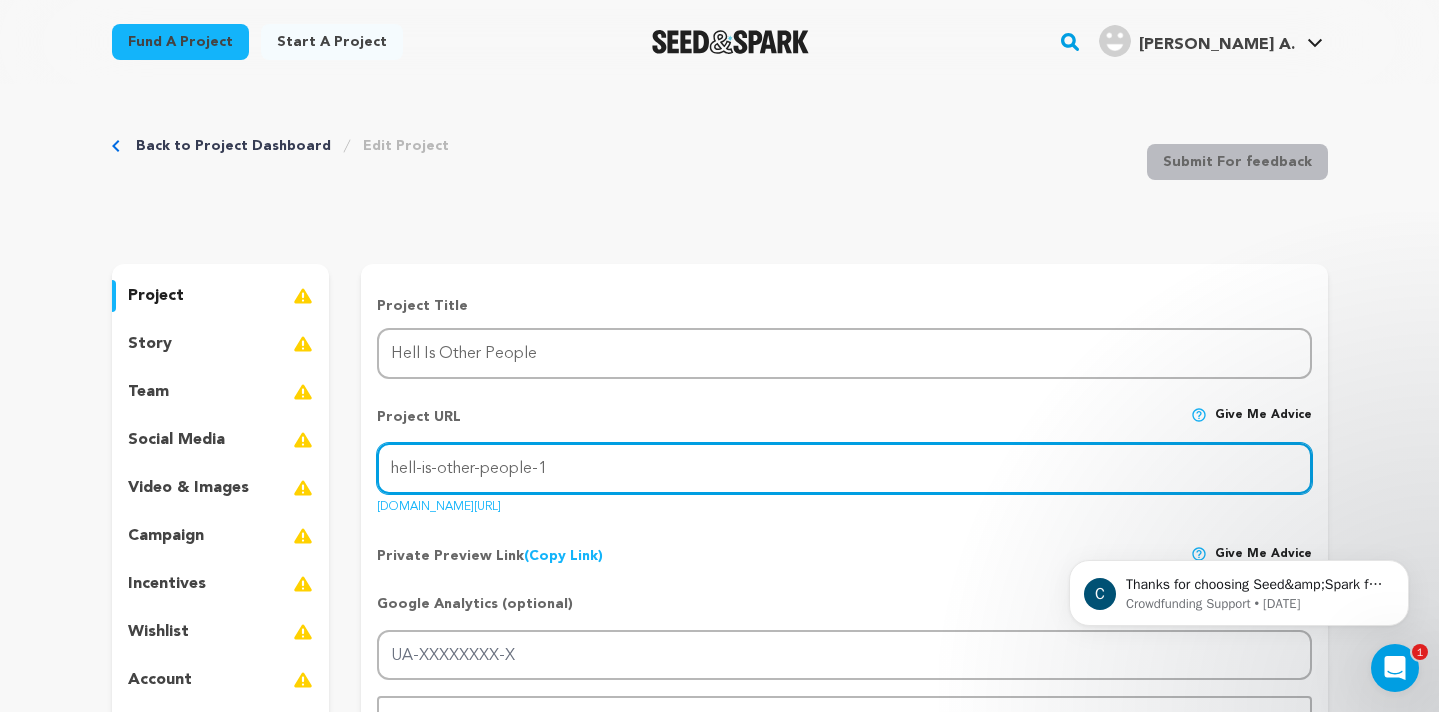 click on "hell-is-other-people-1" at bounding box center [844, 468] 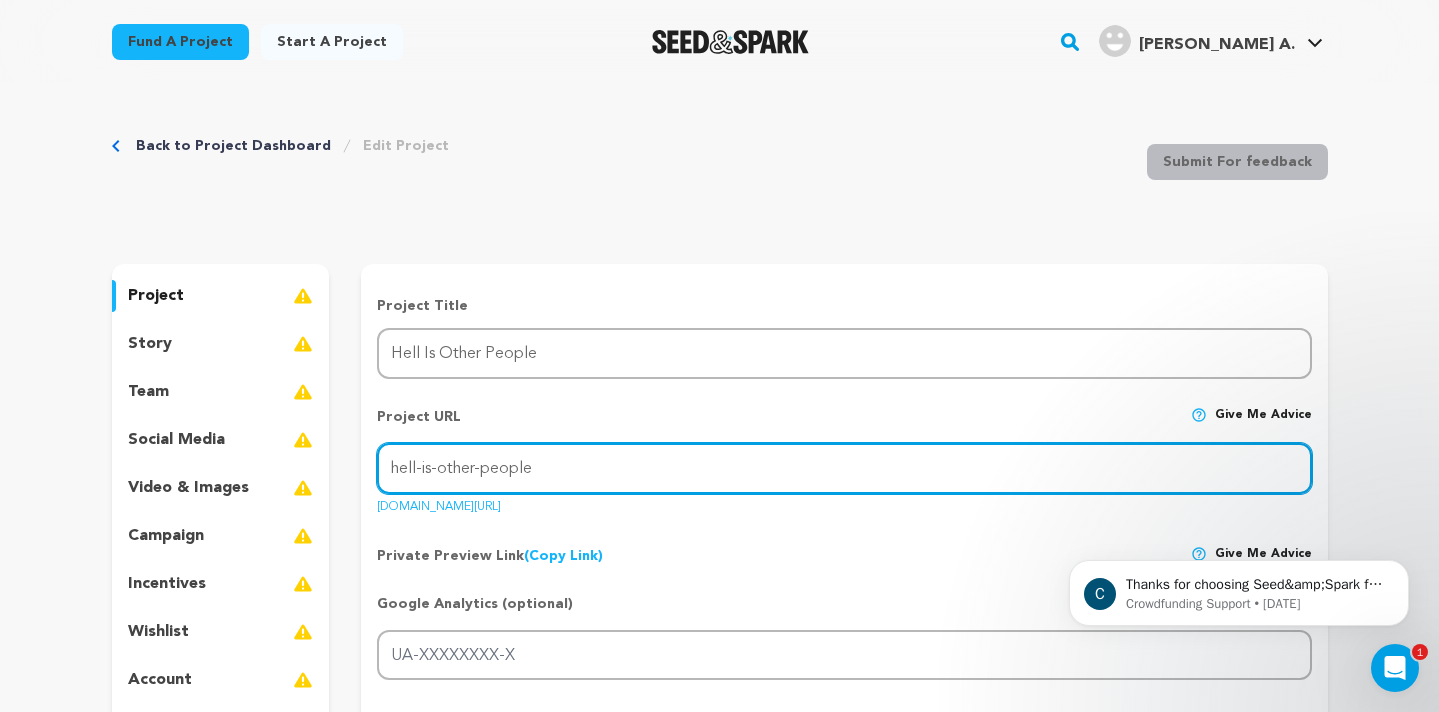 type on "hell-is-other-people" 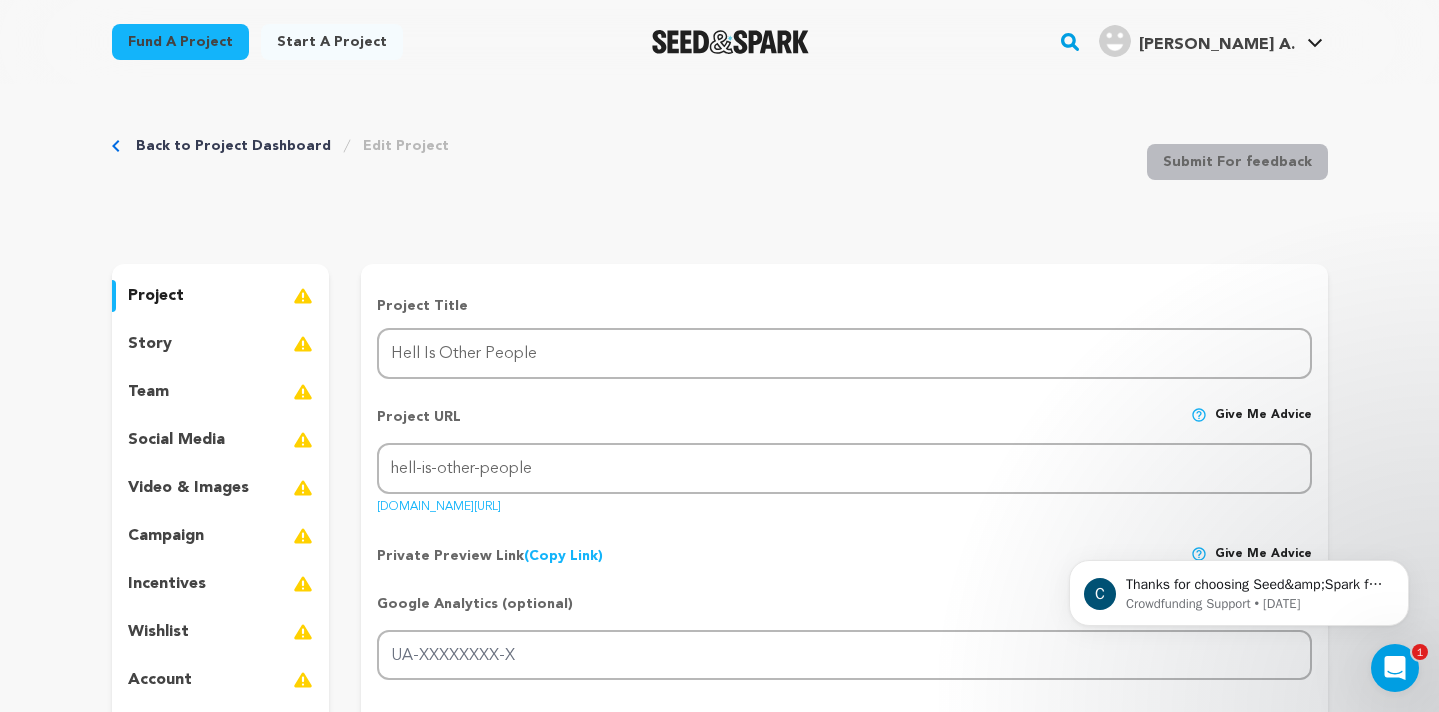 click on "Google Analytics
(optional)
Give me advice" at bounding box center (844, 612) 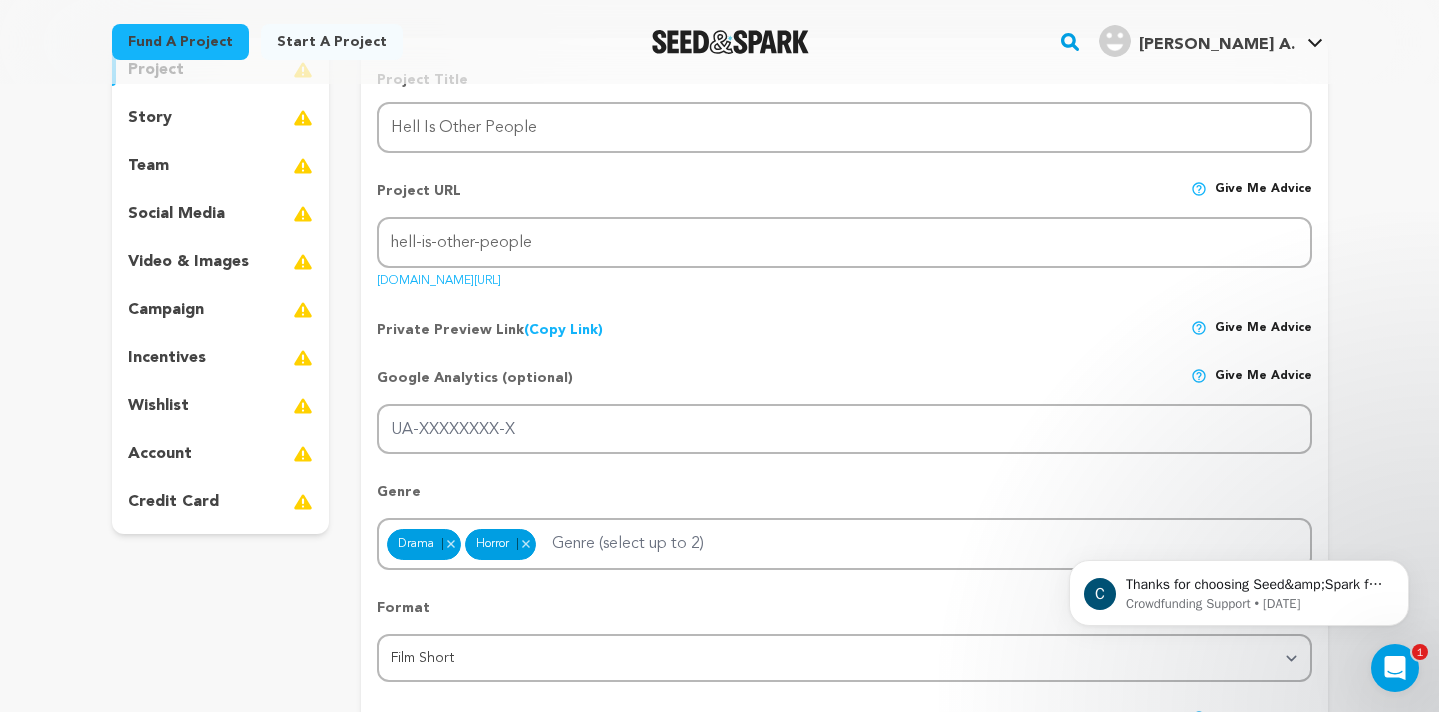 scroll, scrollTop: 238, scrollLeft: 0, axis: vertical 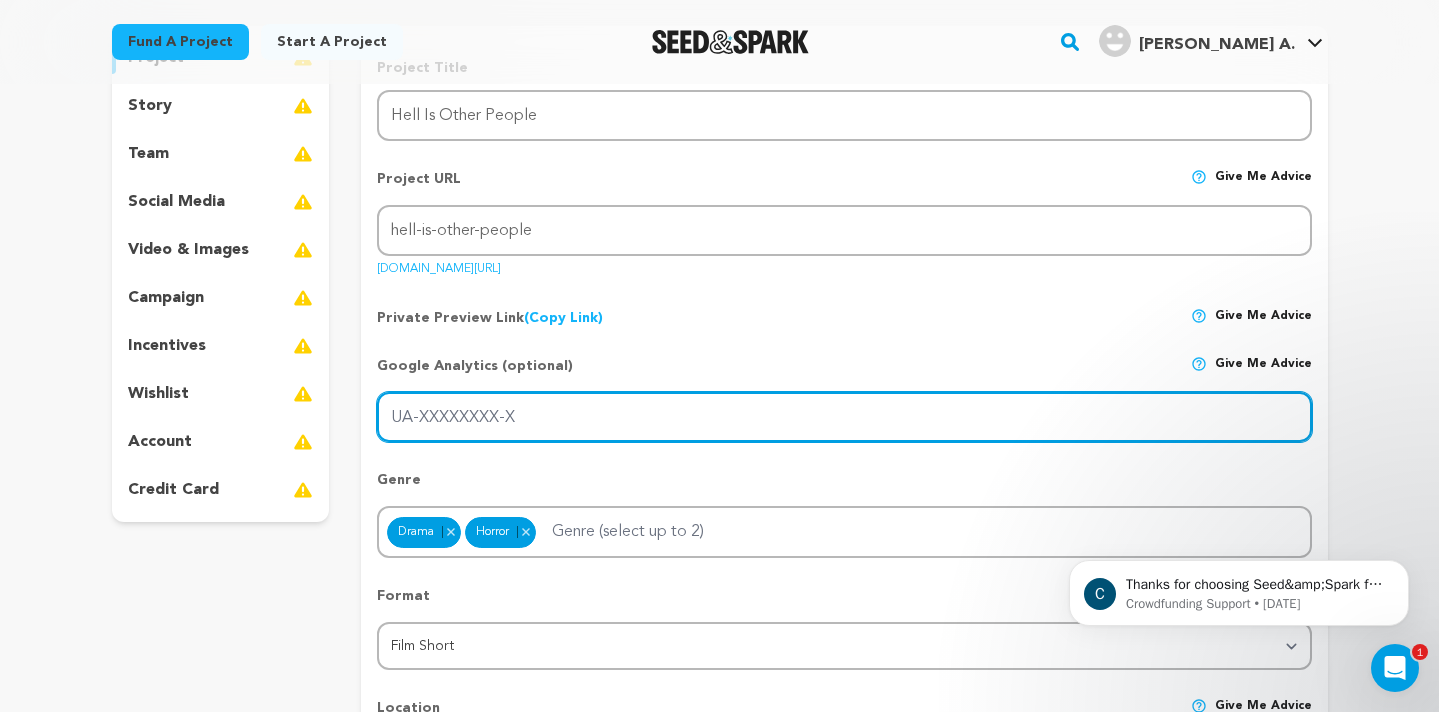 drag, startPoint x: 419, startPoint y: 413, endPoint x: 564, endPoint y: 410, distance: 145.03104 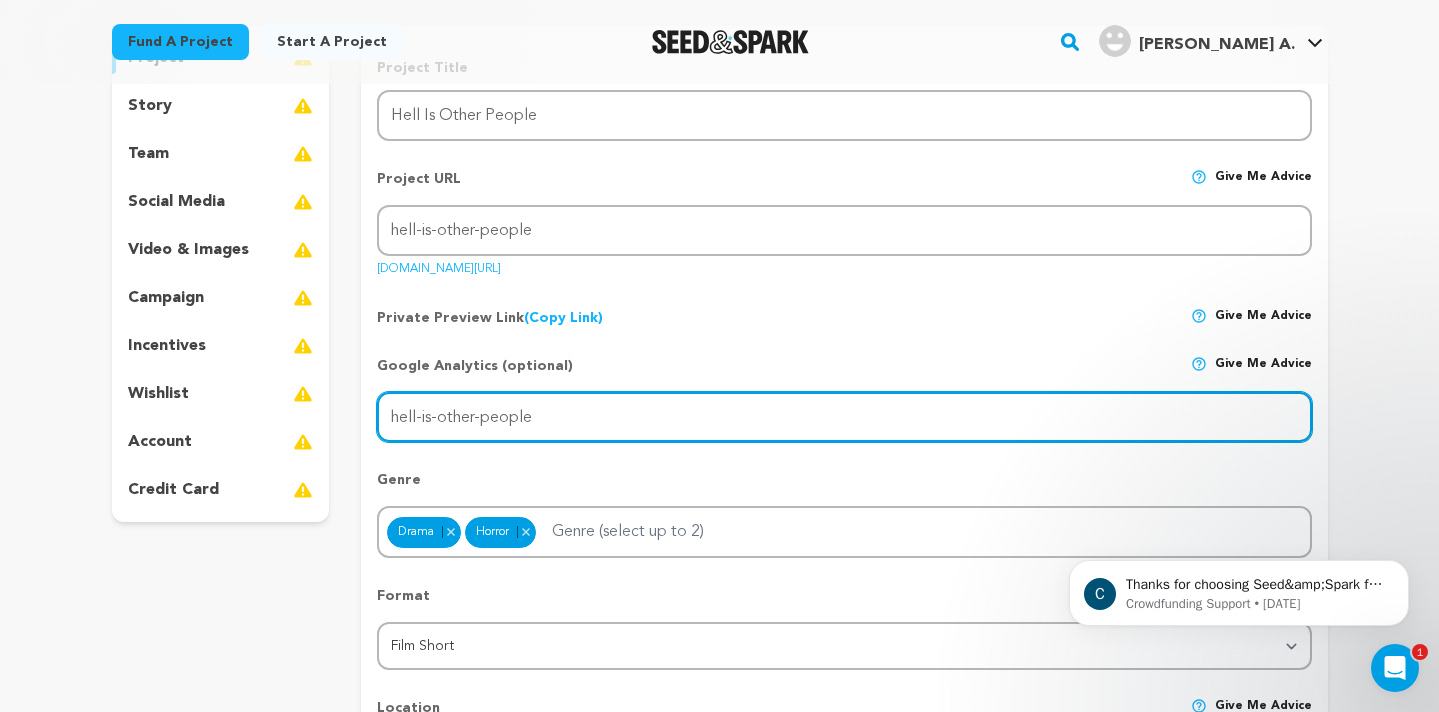 type on "hell-is-other-people" 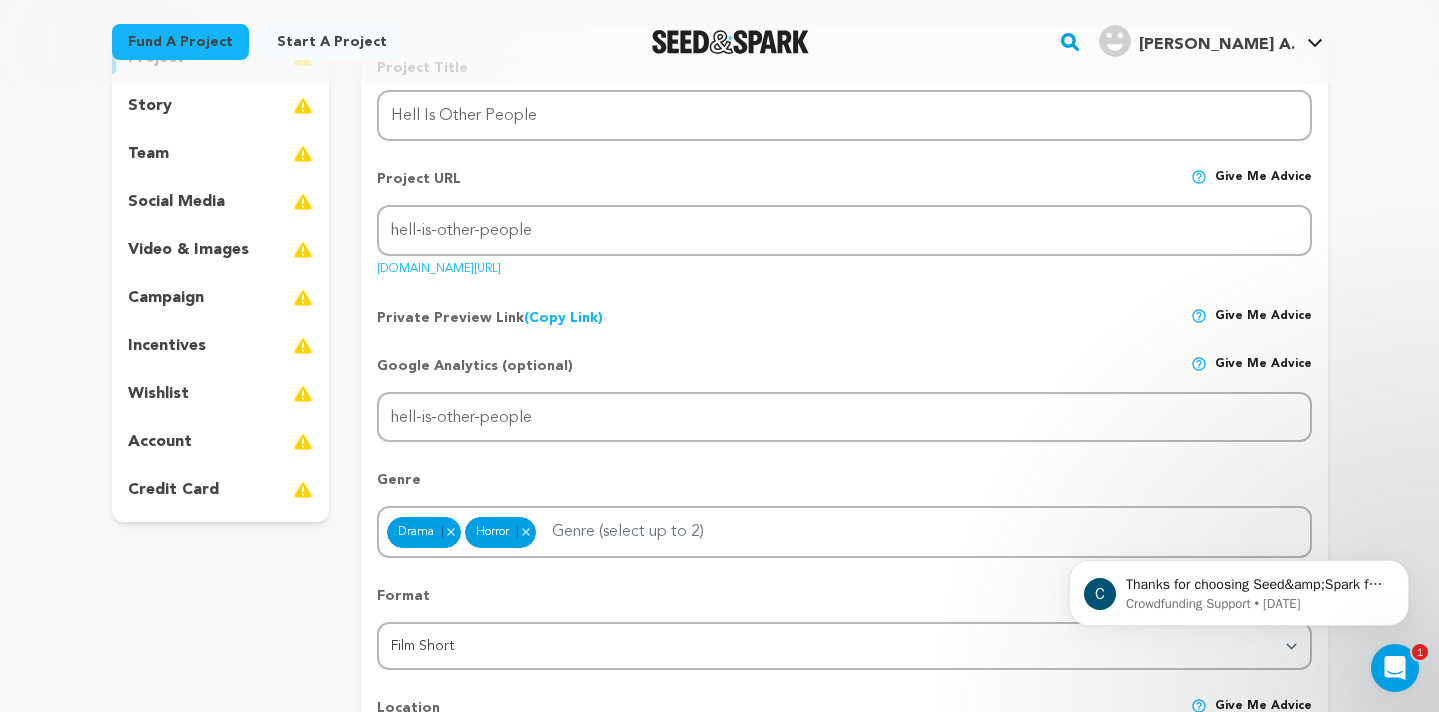 click on "Project Title
Project Name
Hell Is Other People
Project URL
Give me advice
Project URL
hell-is-other-people
[DOMAIN_NAME][URL]
Private Preview Link
(Copy Link)
Copy private preview link
Give me advice" at bounding box center [844, 1185] 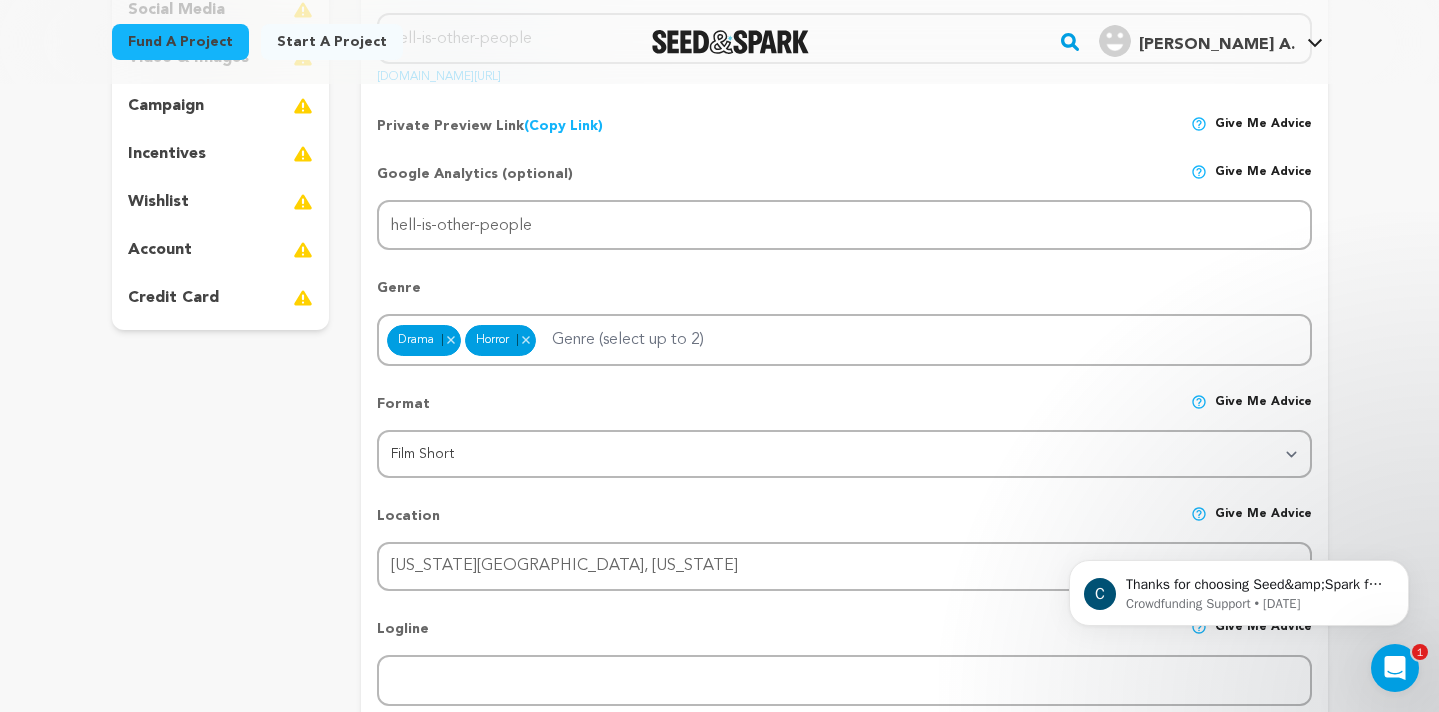 scroll, scrollTop: 480, scrollLeft: 0, axis: vertical 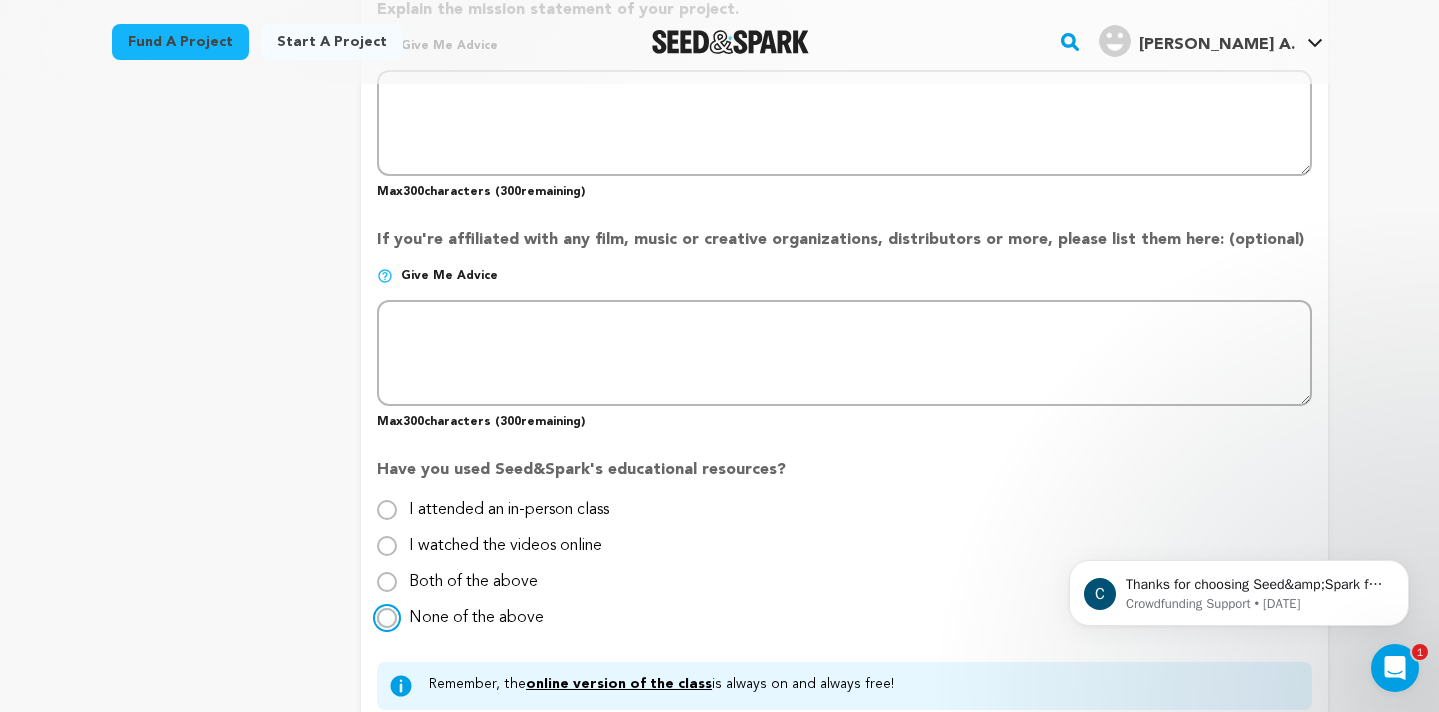 click on "None of the above" at bounding box center (387, 618) 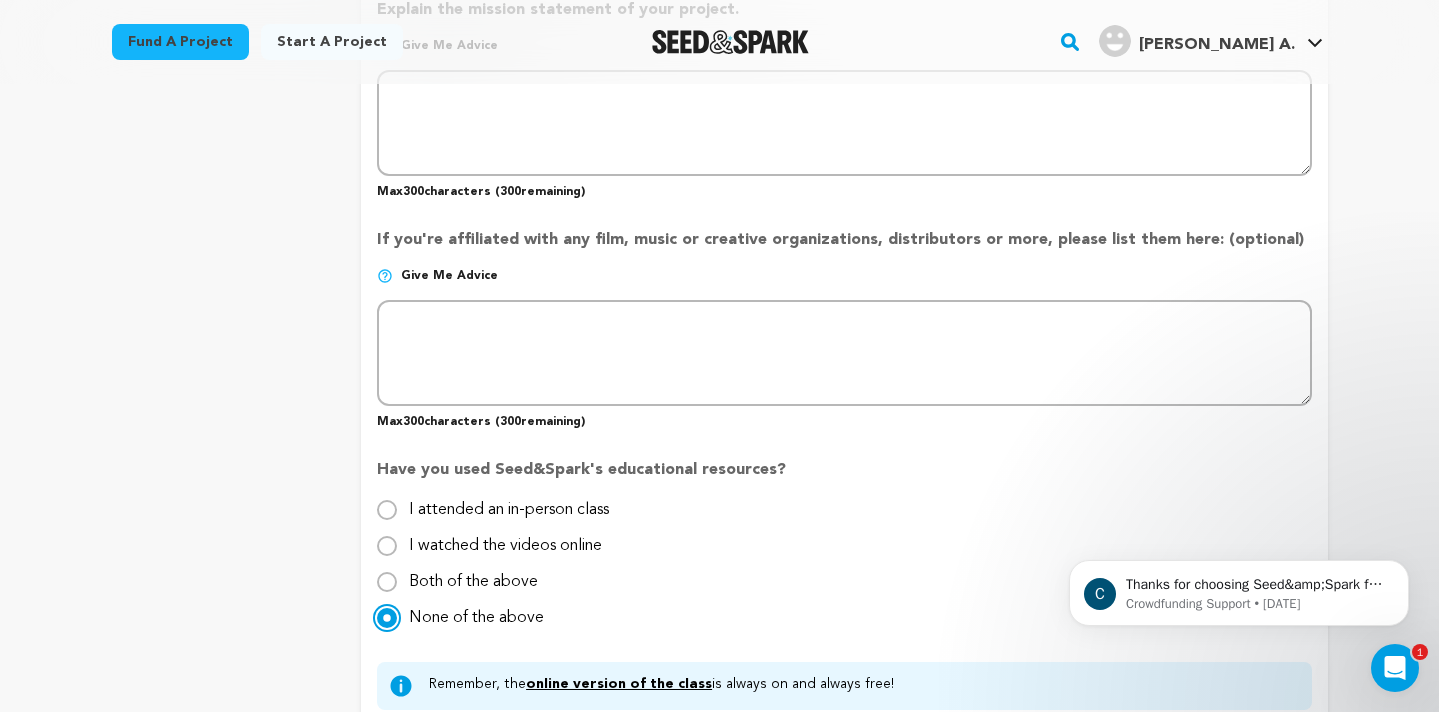 scroll, scrollTop: 1892, scrollLeft: 0, axis: vertical 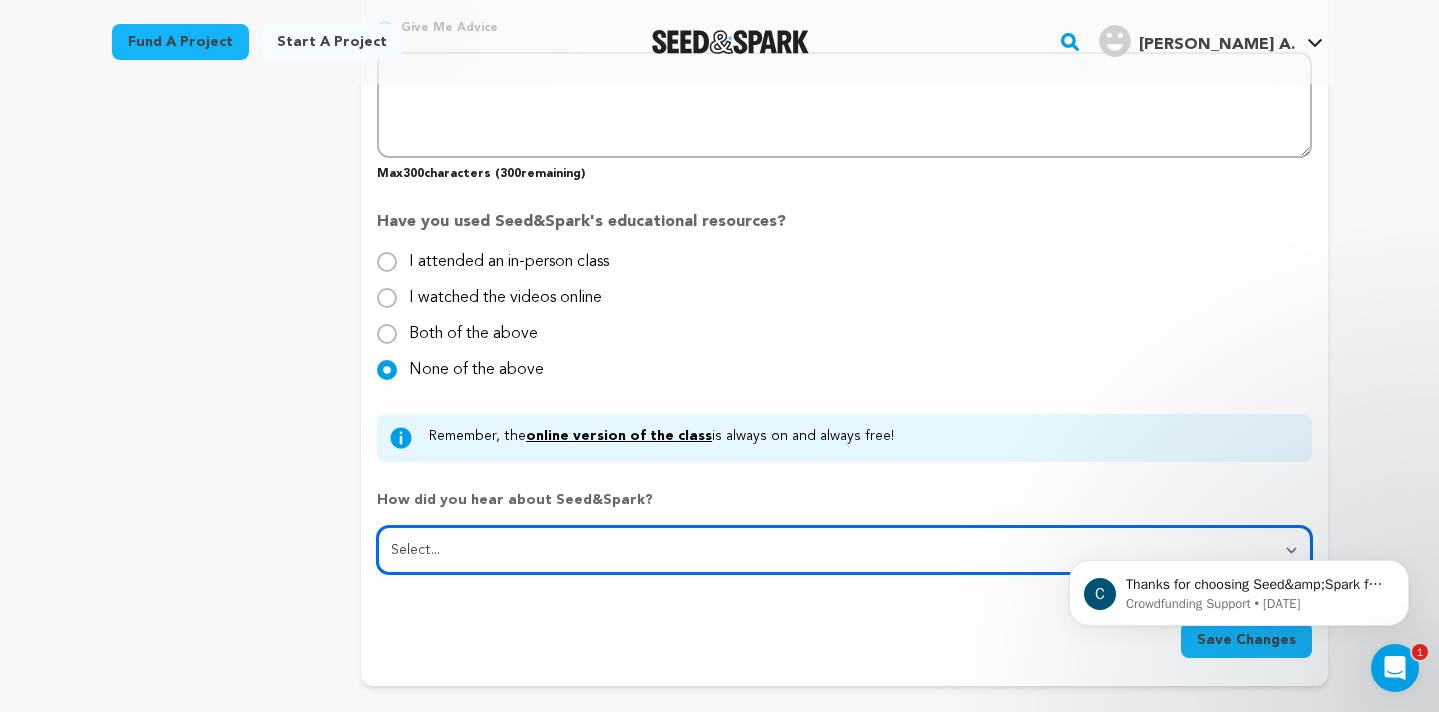 click on "Select...
From a friend Social media Film festival or film organization Took an in-person class Online search Article or podcast Email Other" at bounding box center [844, 550] 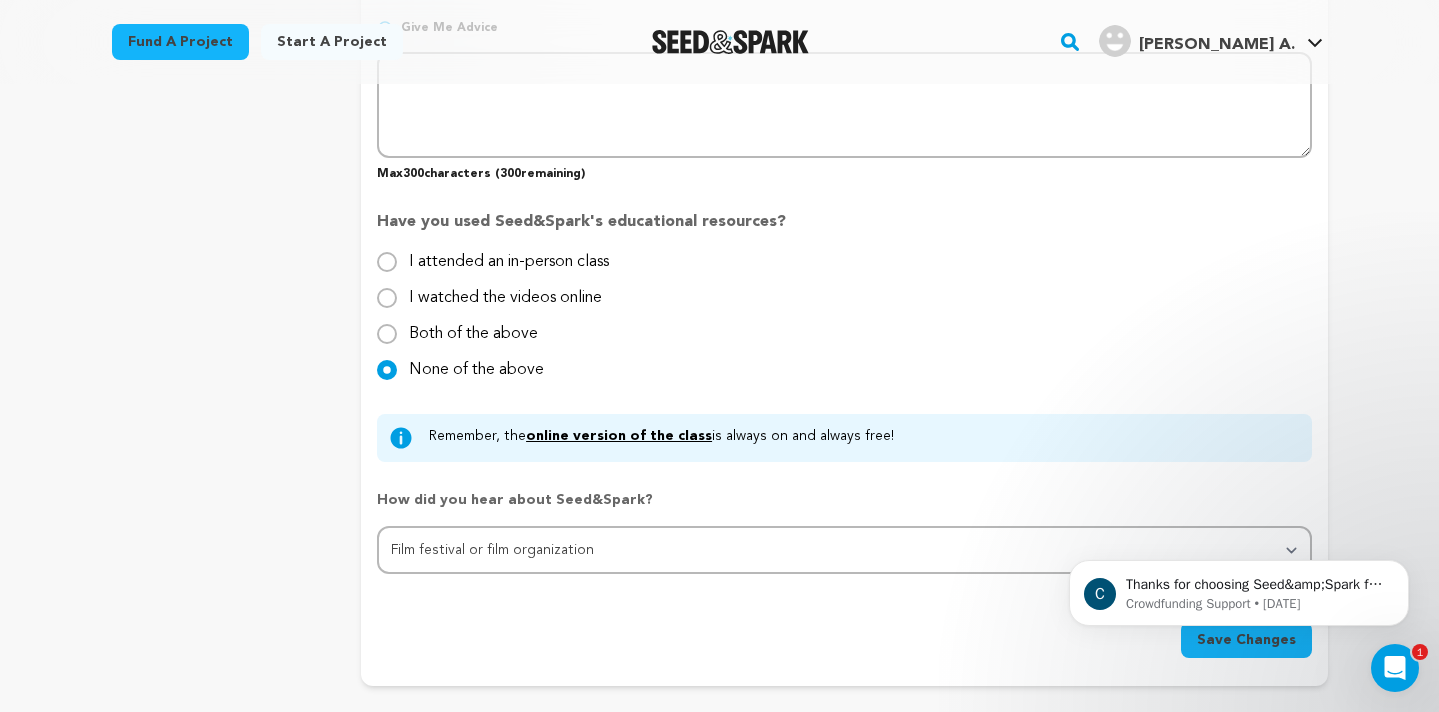 click on "project
story
team
social media
video & images
campaign
incentives
wishlist" at bounding box center (221, -471) 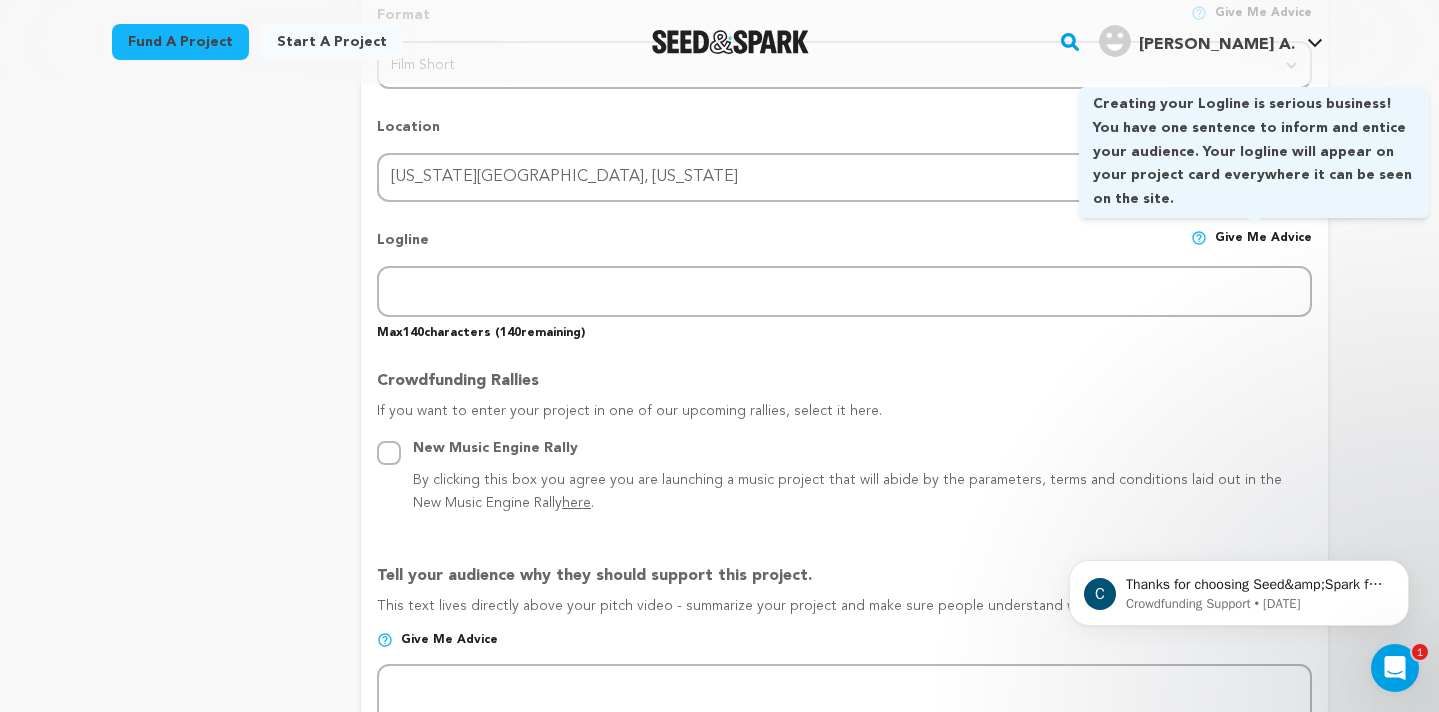 scroll, scrollTop: 1086, scrollLeft: 0, axis: vertical 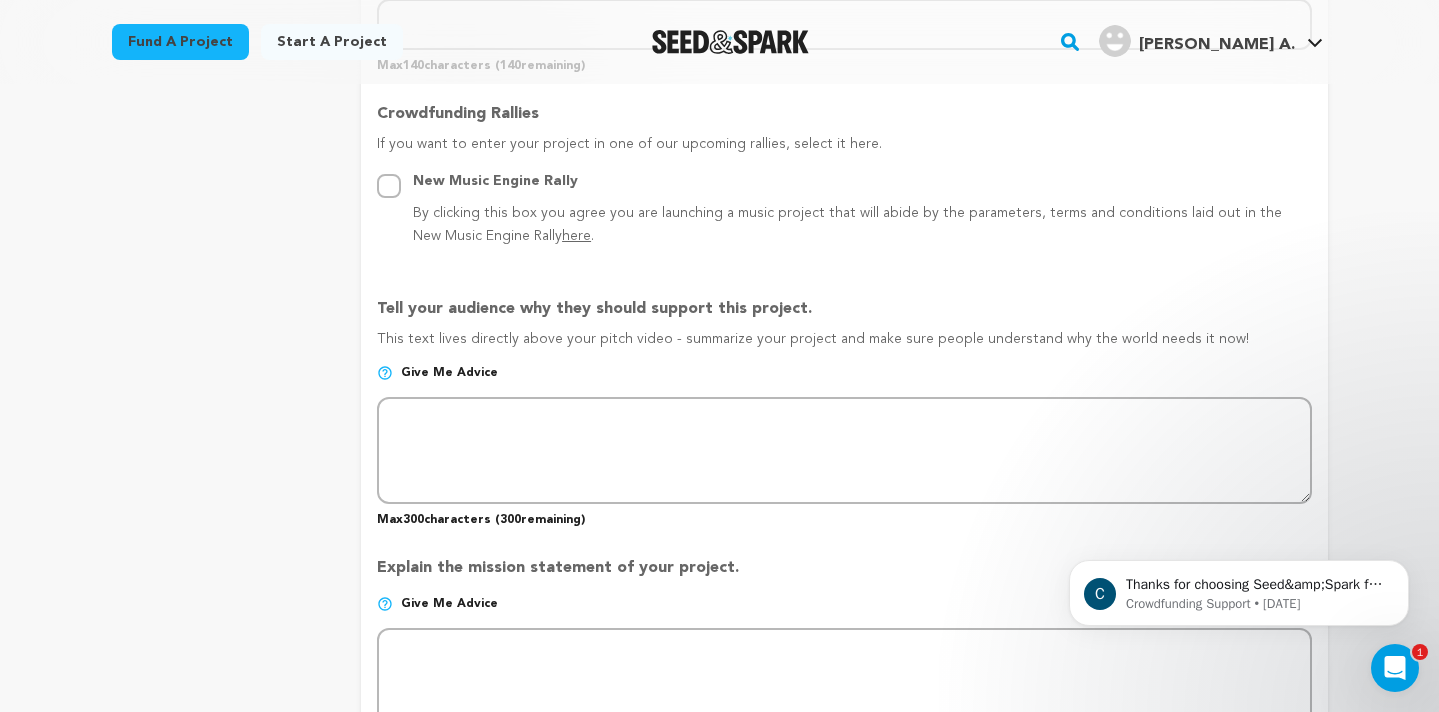 click at bounding box center (385, 373) 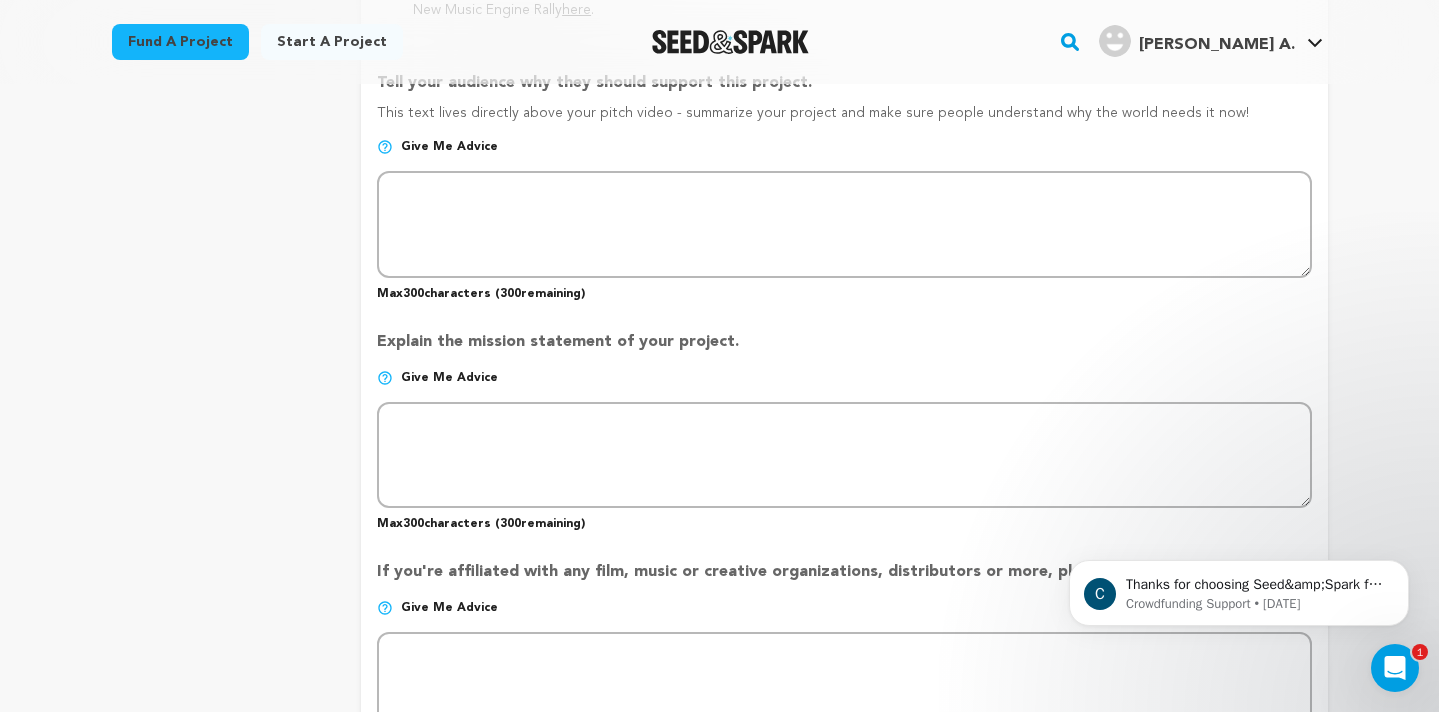 scroll, scrollTop: 1319, scrollLeft: 0, axis: vertical 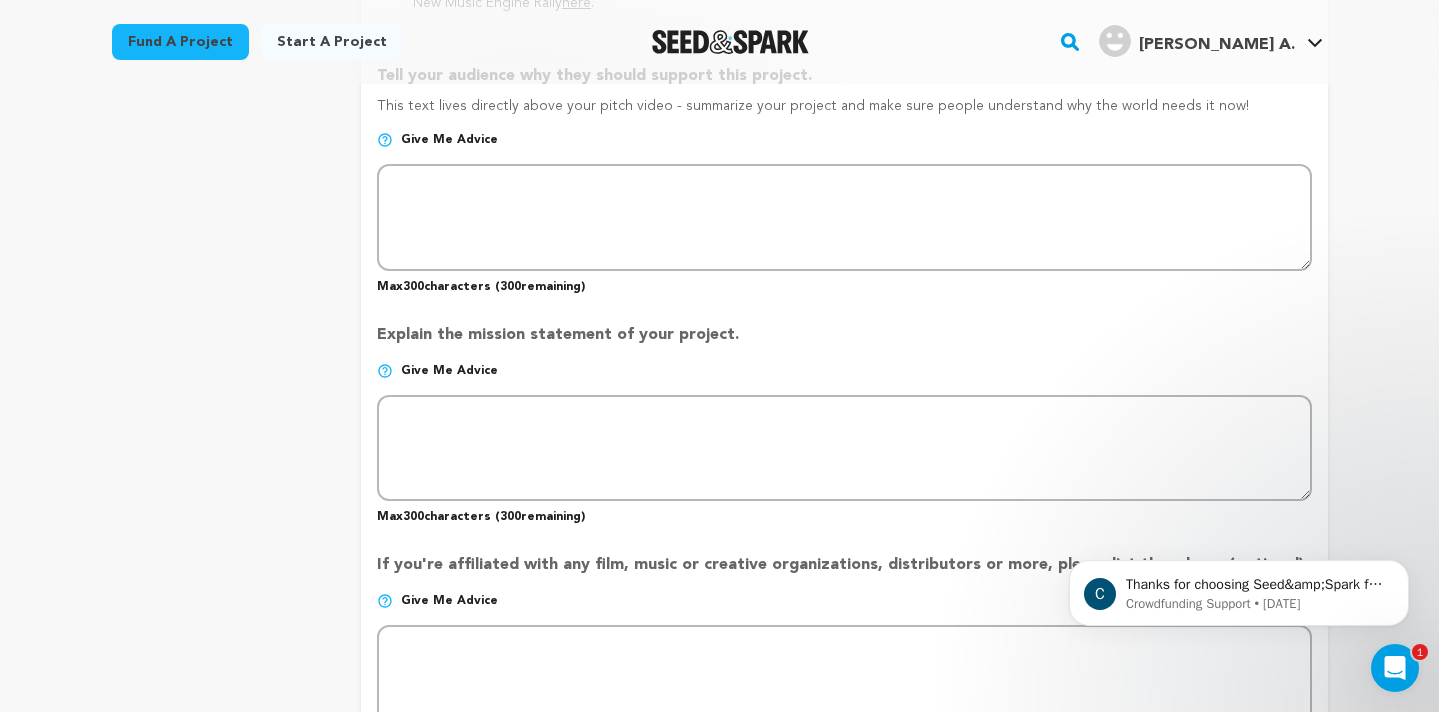 click at bounding box center (385, 371) 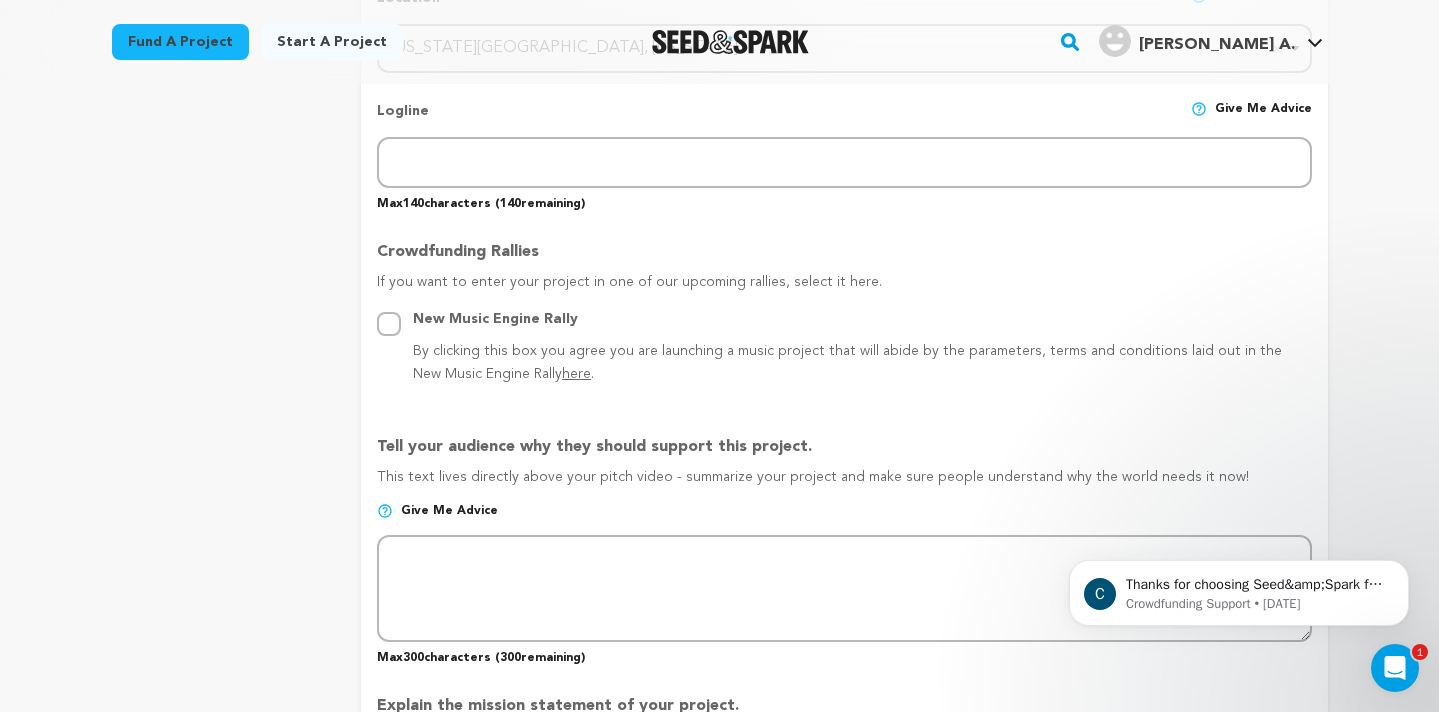 scroll, scrollTop: 944, scrollLeft: 0, axis: vertical 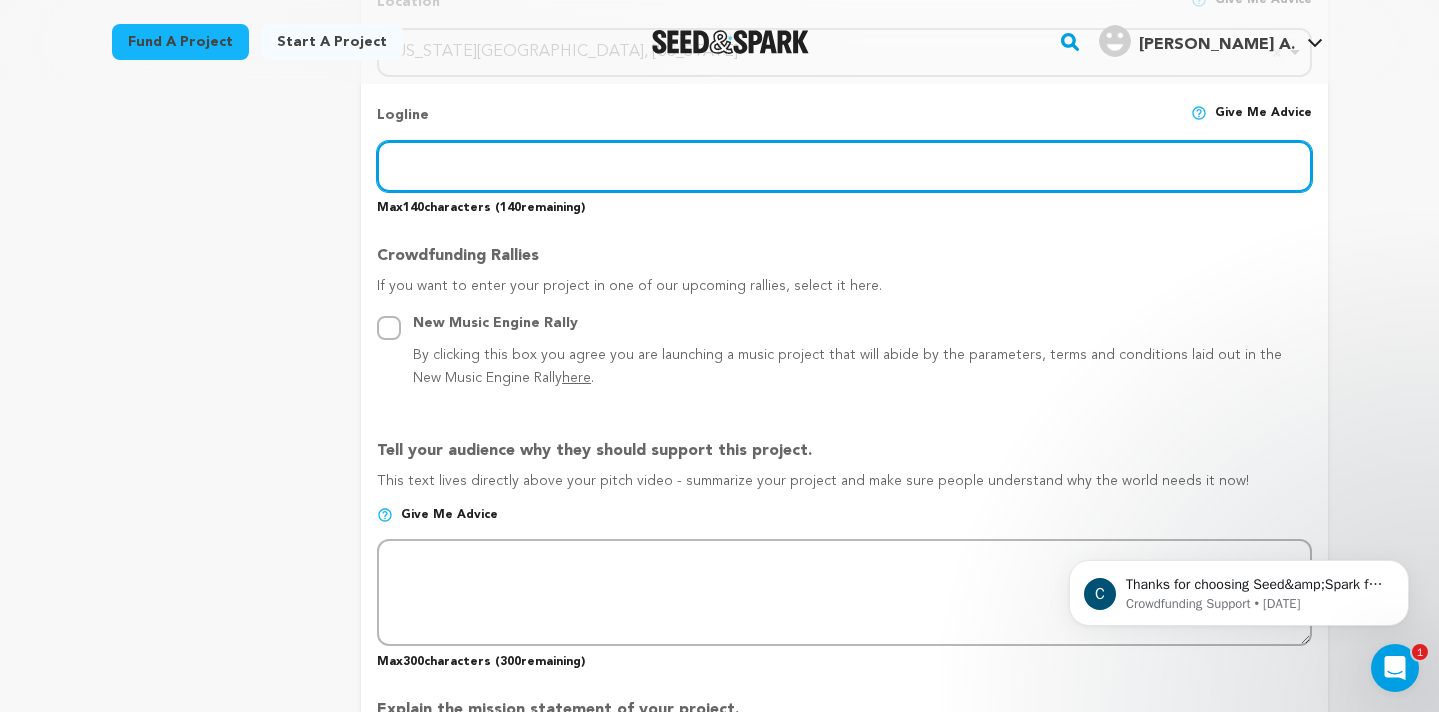 click at bounding box center [844, 166] 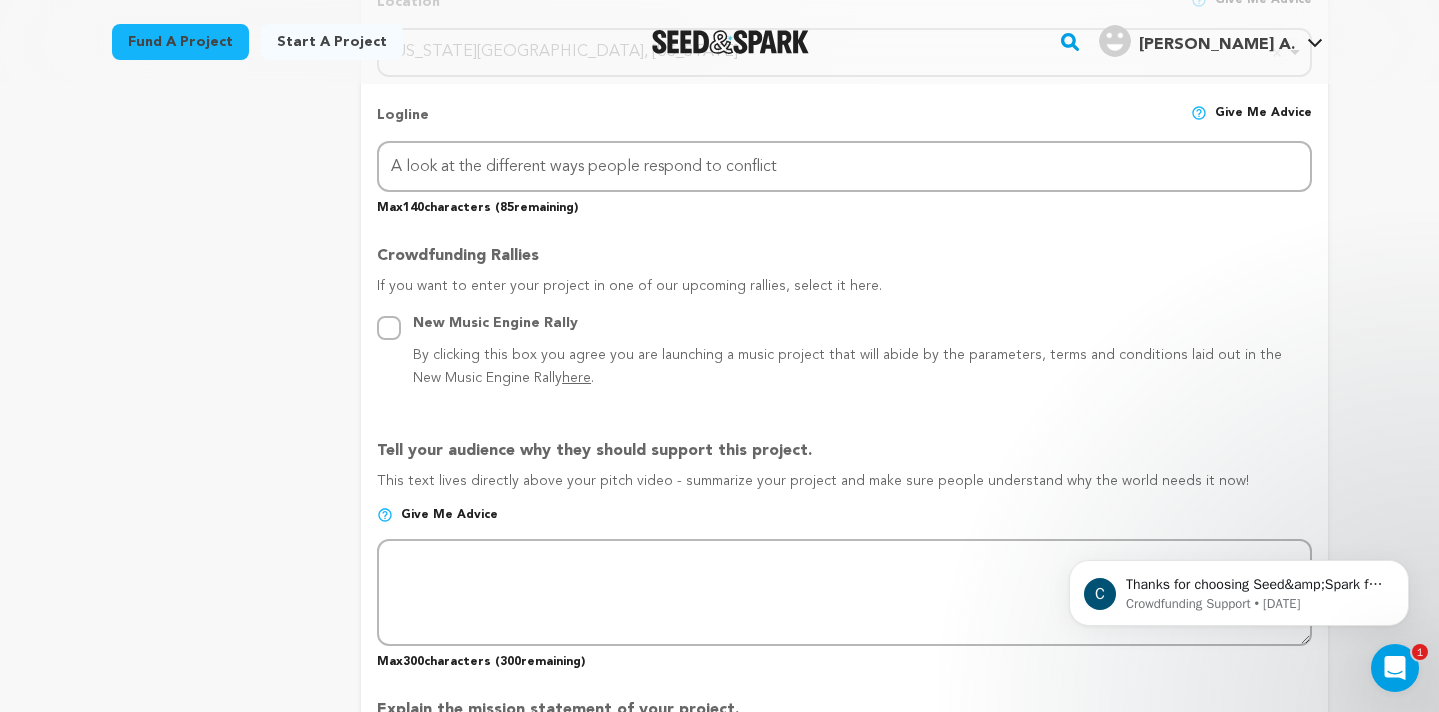click at bounding box center [385, 515] 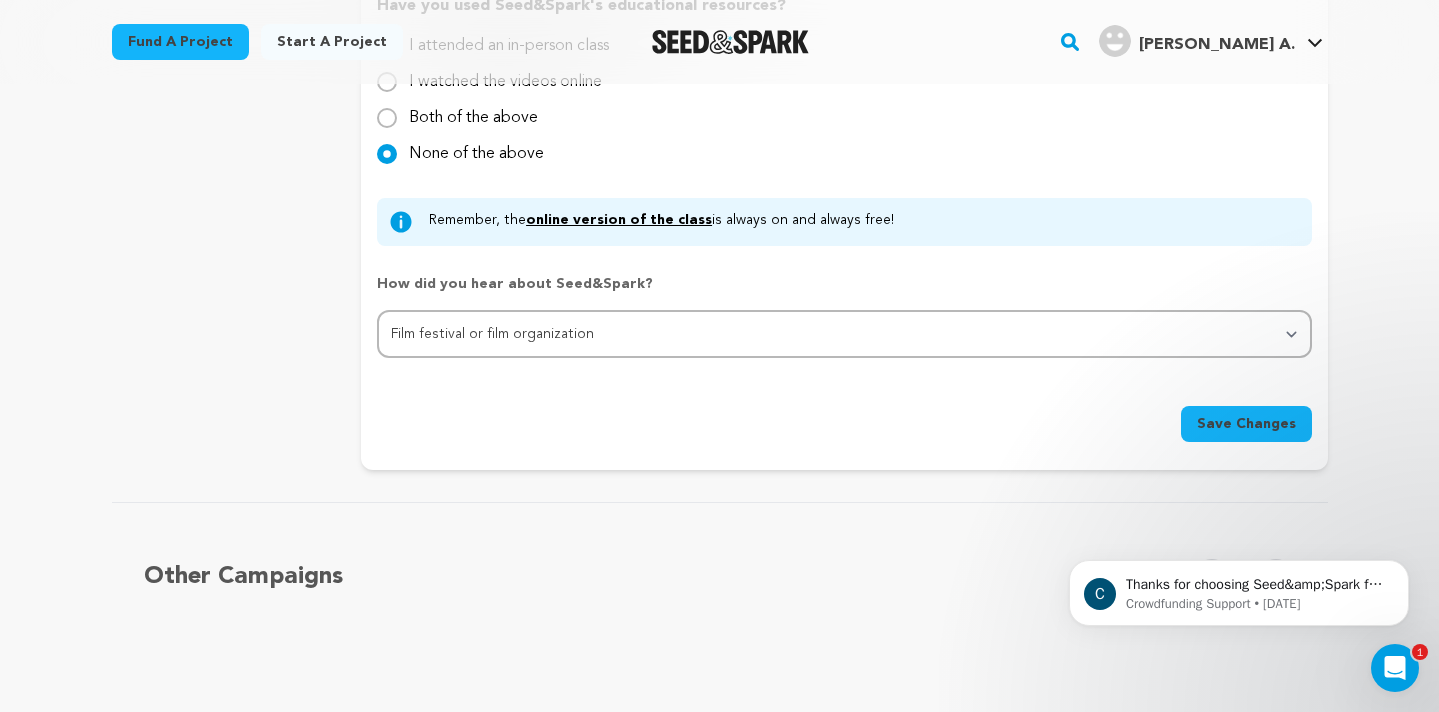 scroll, scrollTop: 2193, scrollLeft: 0, axis: vertical 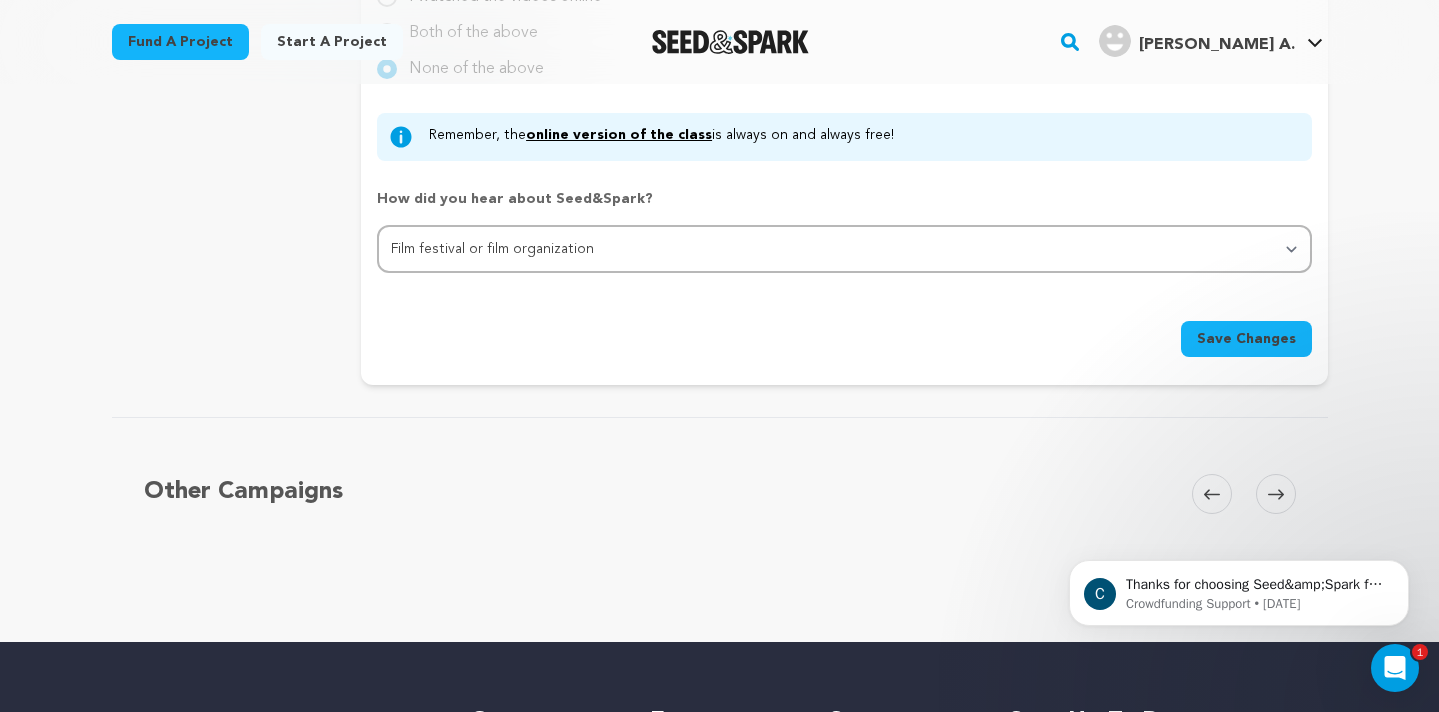 click on "Save Changes" at bounding box center (1246, 339) 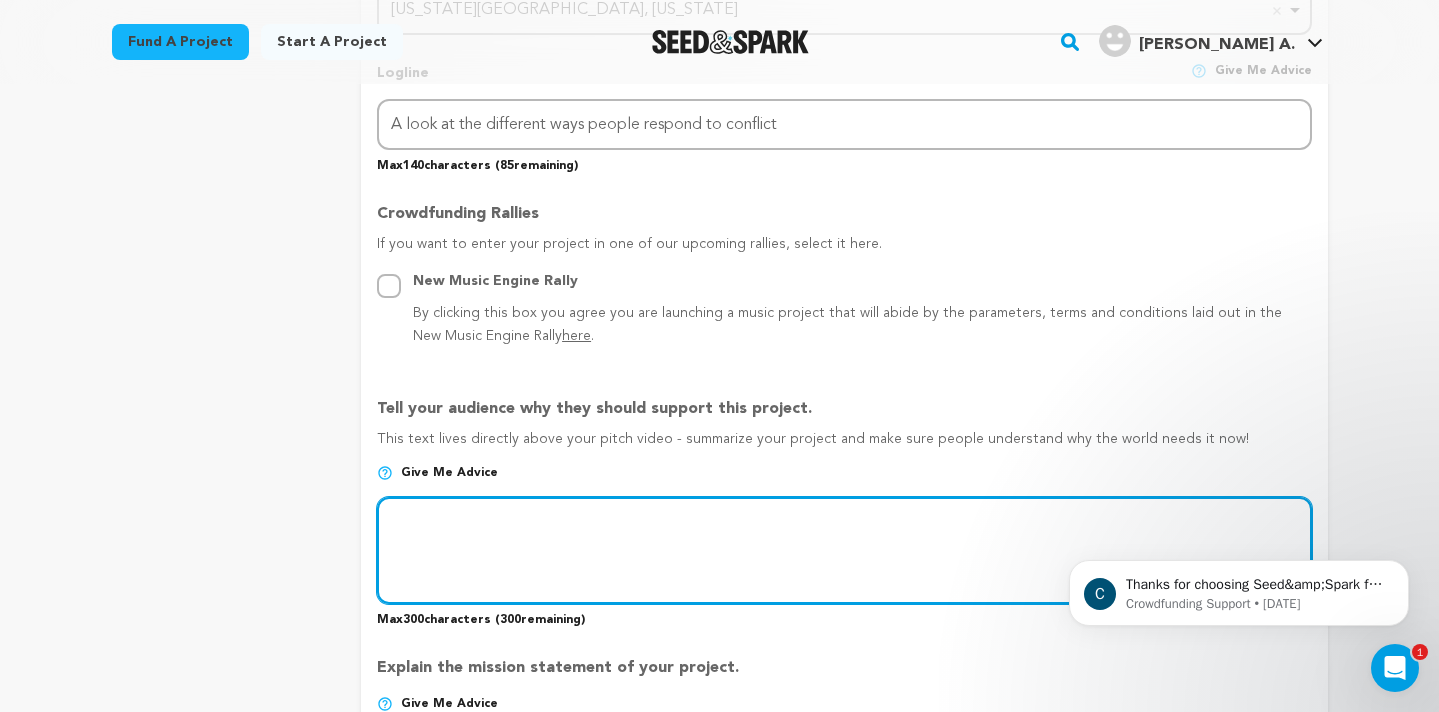 scroll, scrollTop: 980, scrollLeft: 0, axis: vertical 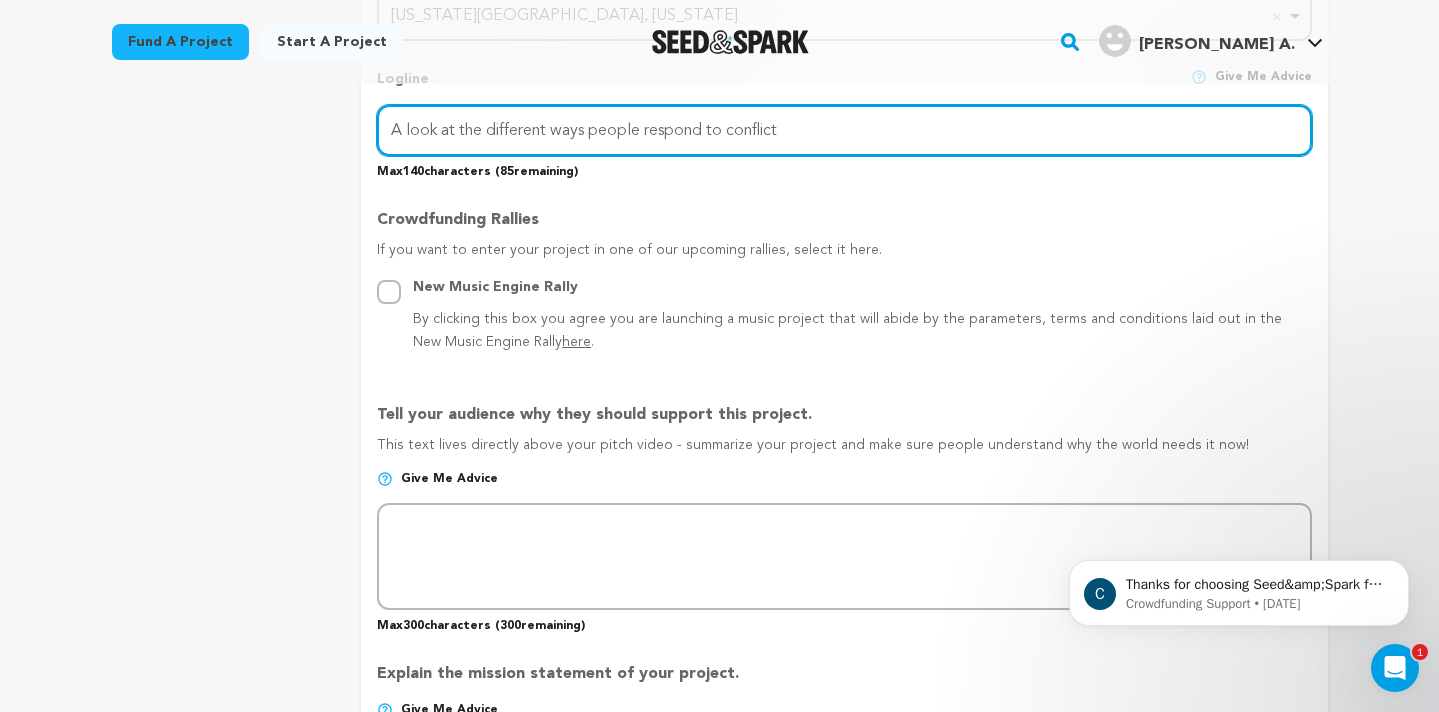 drag, startPoint x: 802, startPoint y: 120, endPoint x: 400, endPoint y: 127, distance: 402.06094 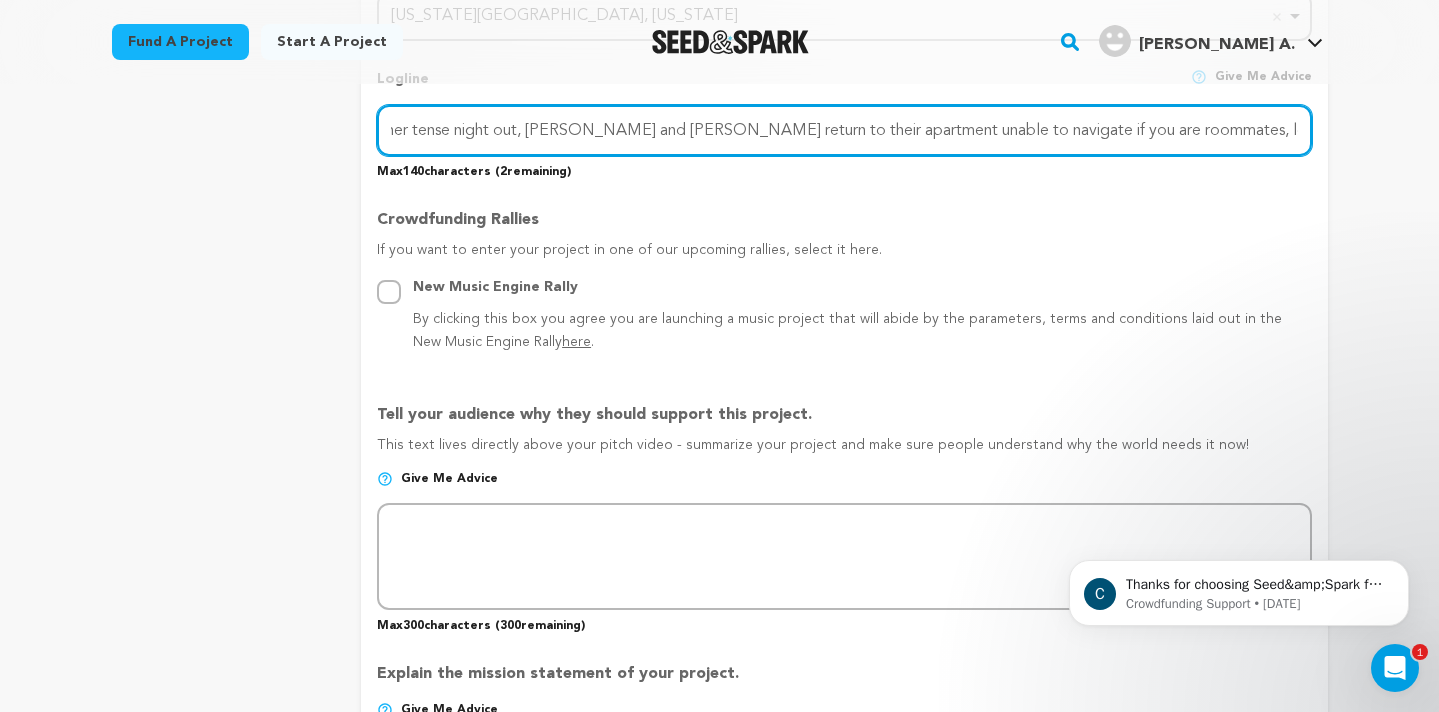 scroll, scrollTop: 0, scrollLeft: 81, axis: horizontal 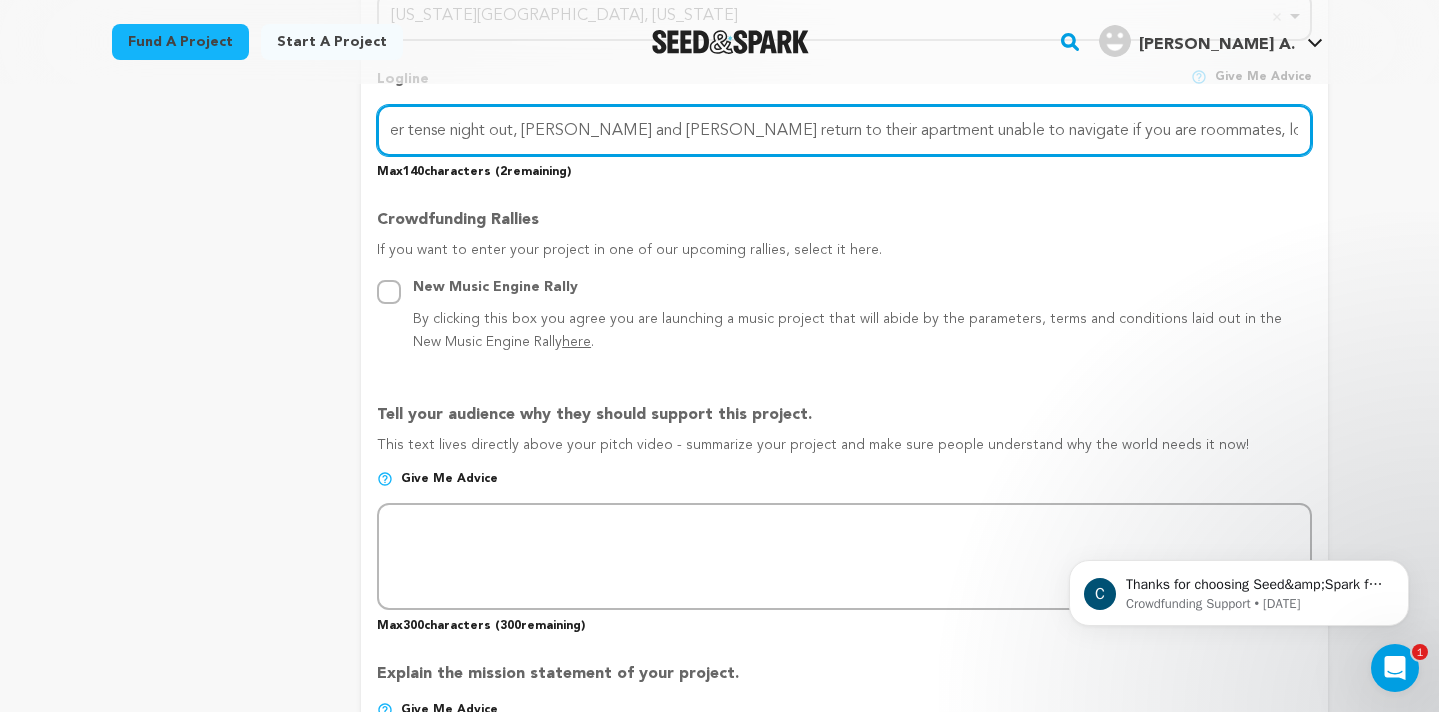 type on "After another tense night out, Emma and Chad return to their apartment unable to navigate if you are roommates, lovers, or erring parties." 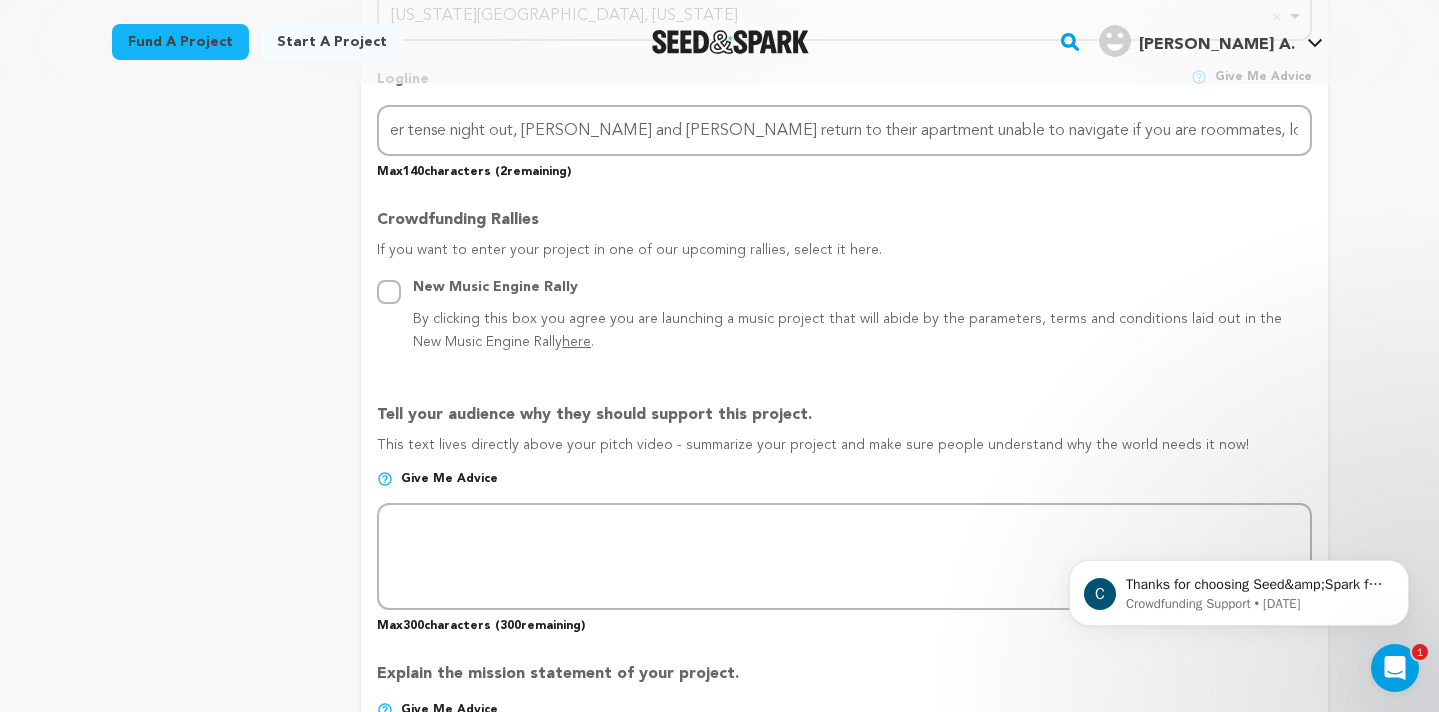 scroll, scrollTop: 0, scrollLeft: 0, axis: both 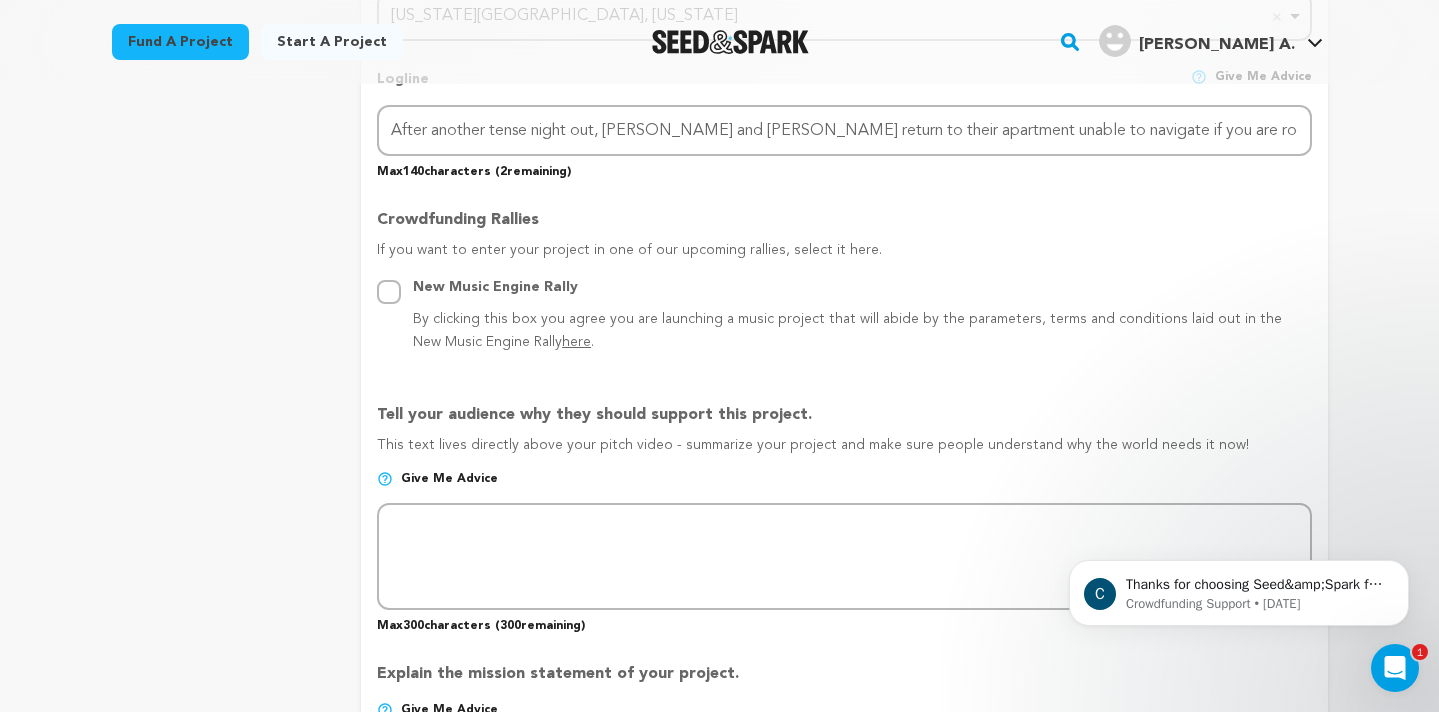click on "project
story
team
social media
video & images
campaign
incentives
wishlist" at bounding box center (221, 441) 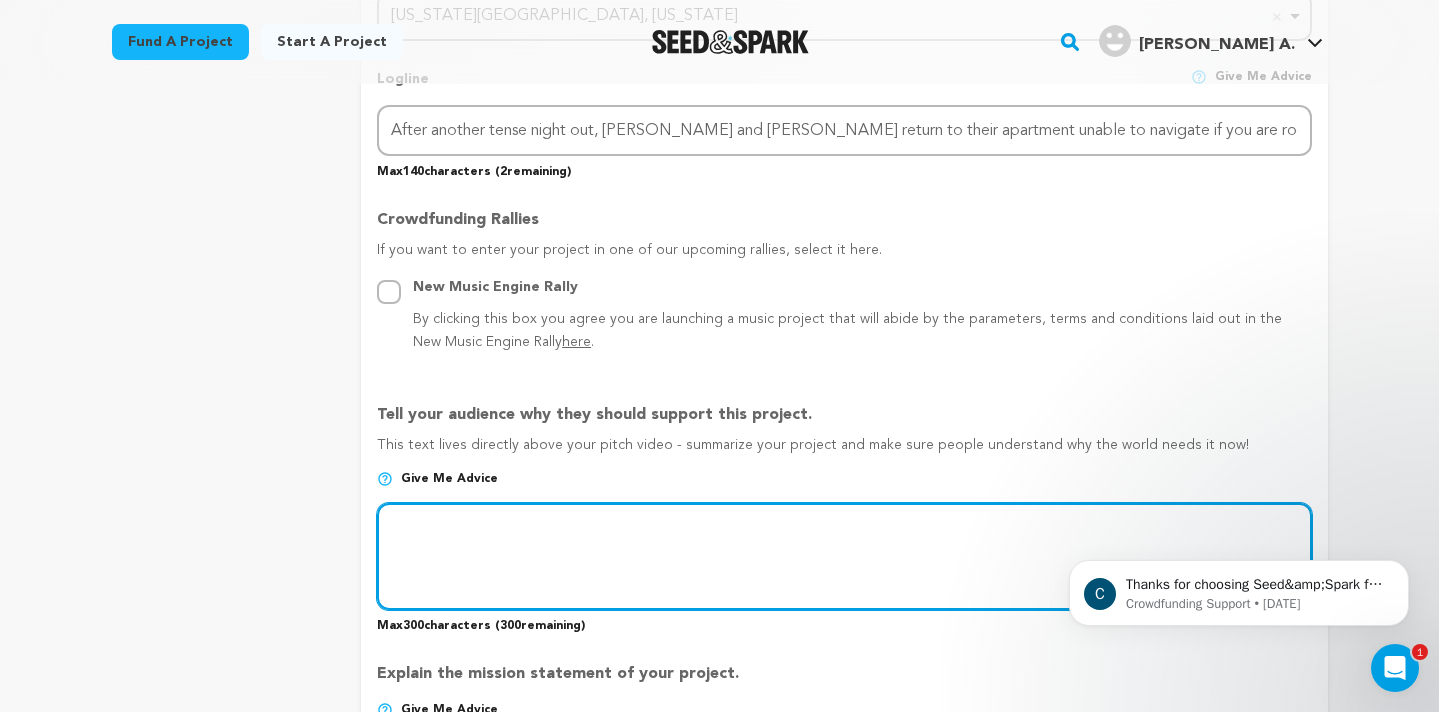 click at bounding box center [844, 556] 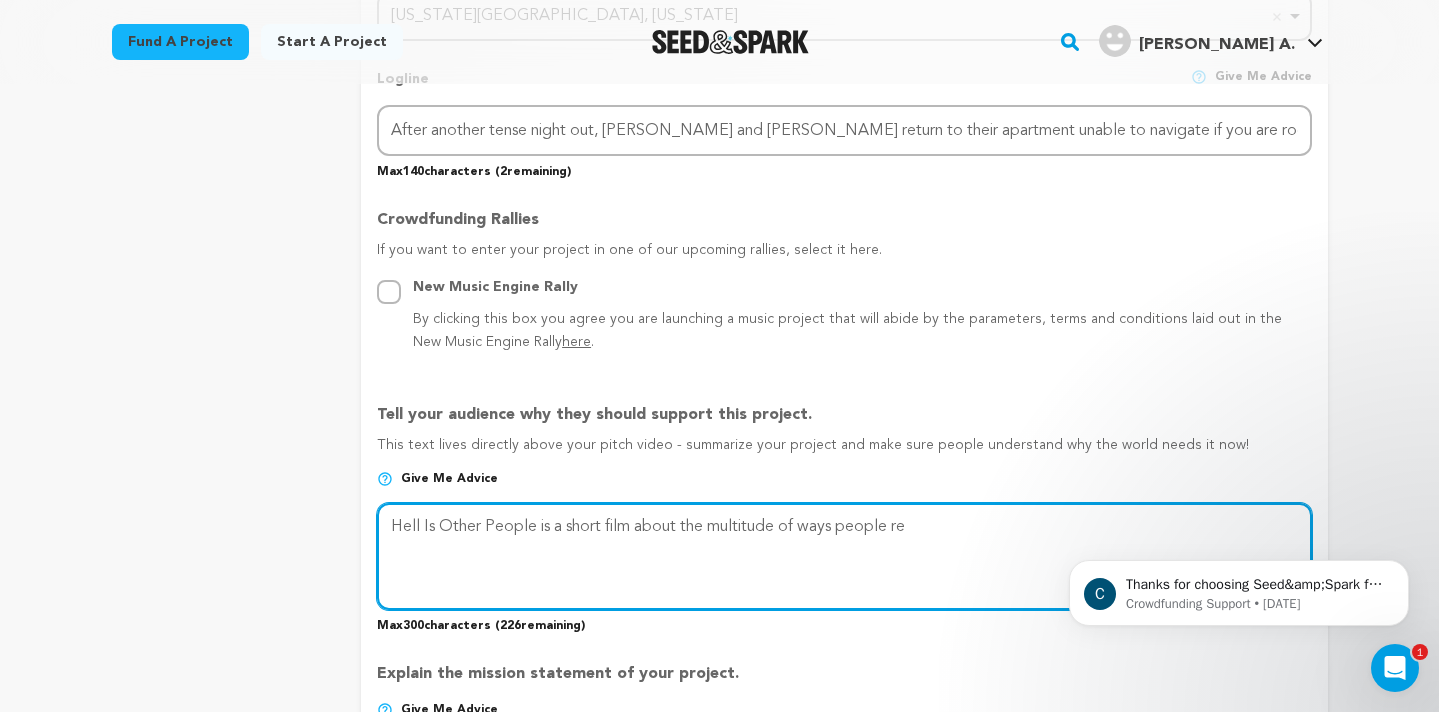 drag, startPoint x: 640, startPoint y: 523, endPoint x: 922, endPoint y: 532, distance: 282.1436 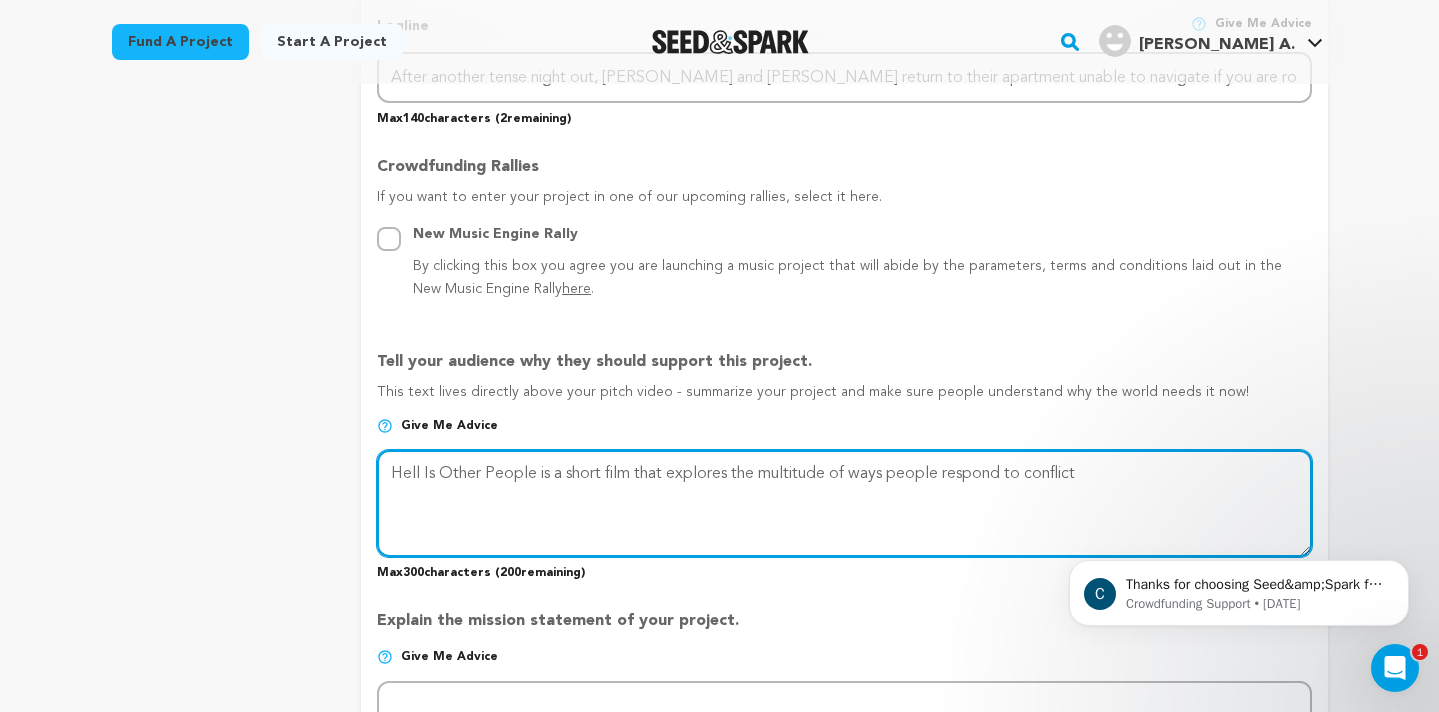 scroll, scrollTop: 1059, scrollLeft: 0, axis: vertical 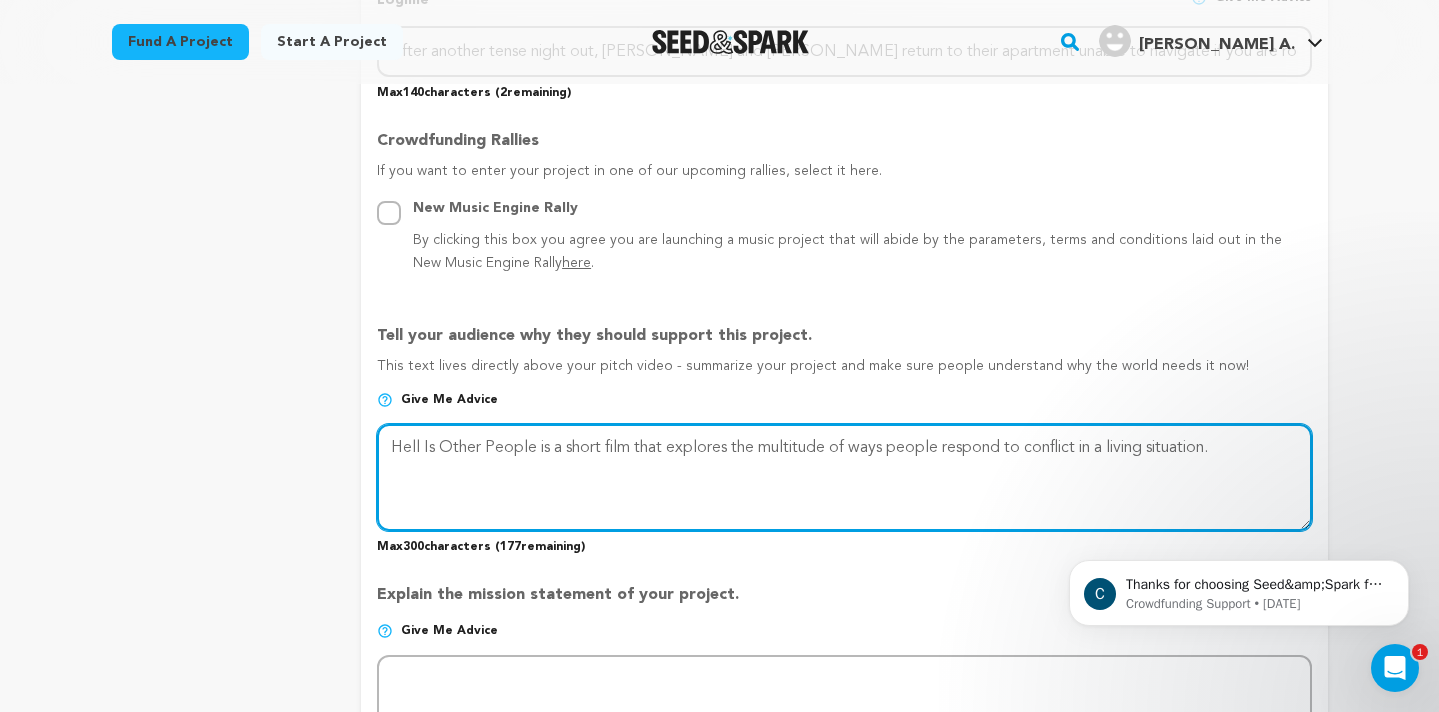 click at bounding box center [844, 477] 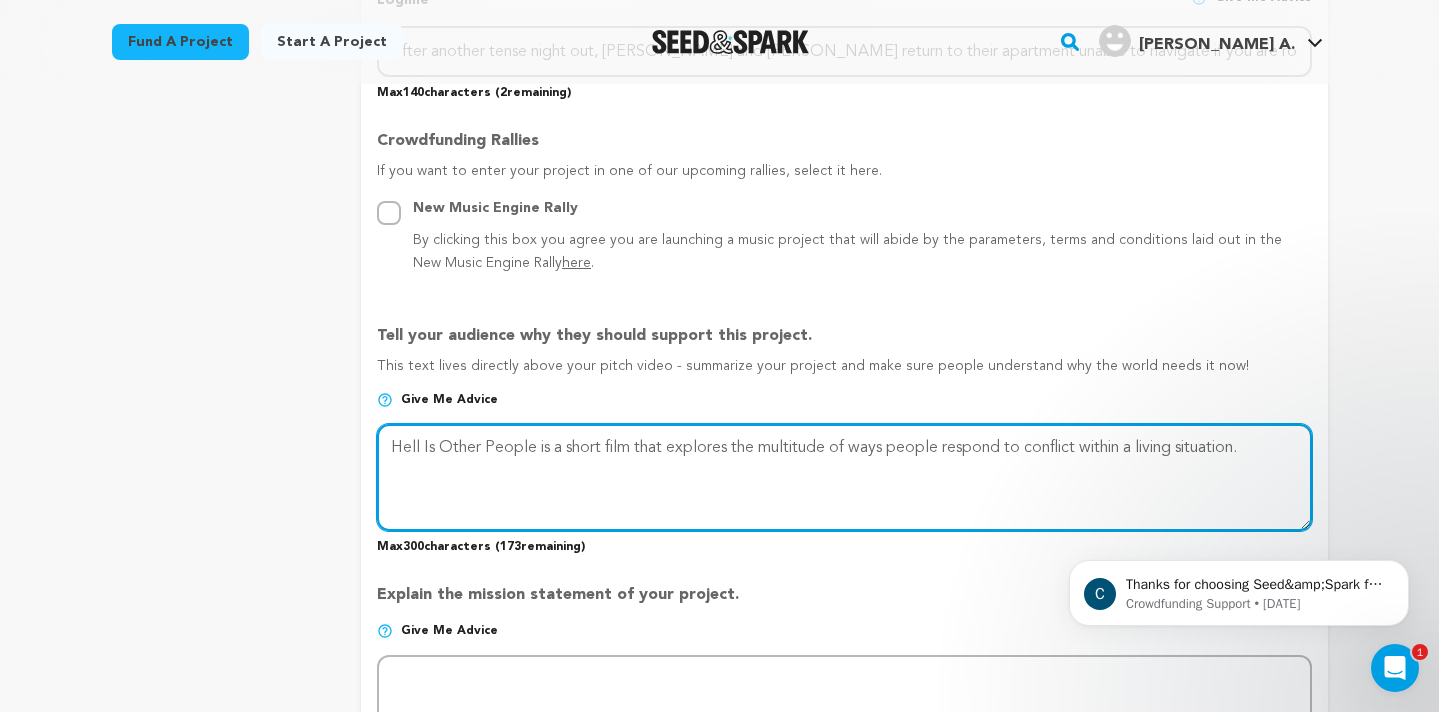 type on "Hell Is Other People is a short film that explores the multitude of ways people respond to conflict within a living situation." 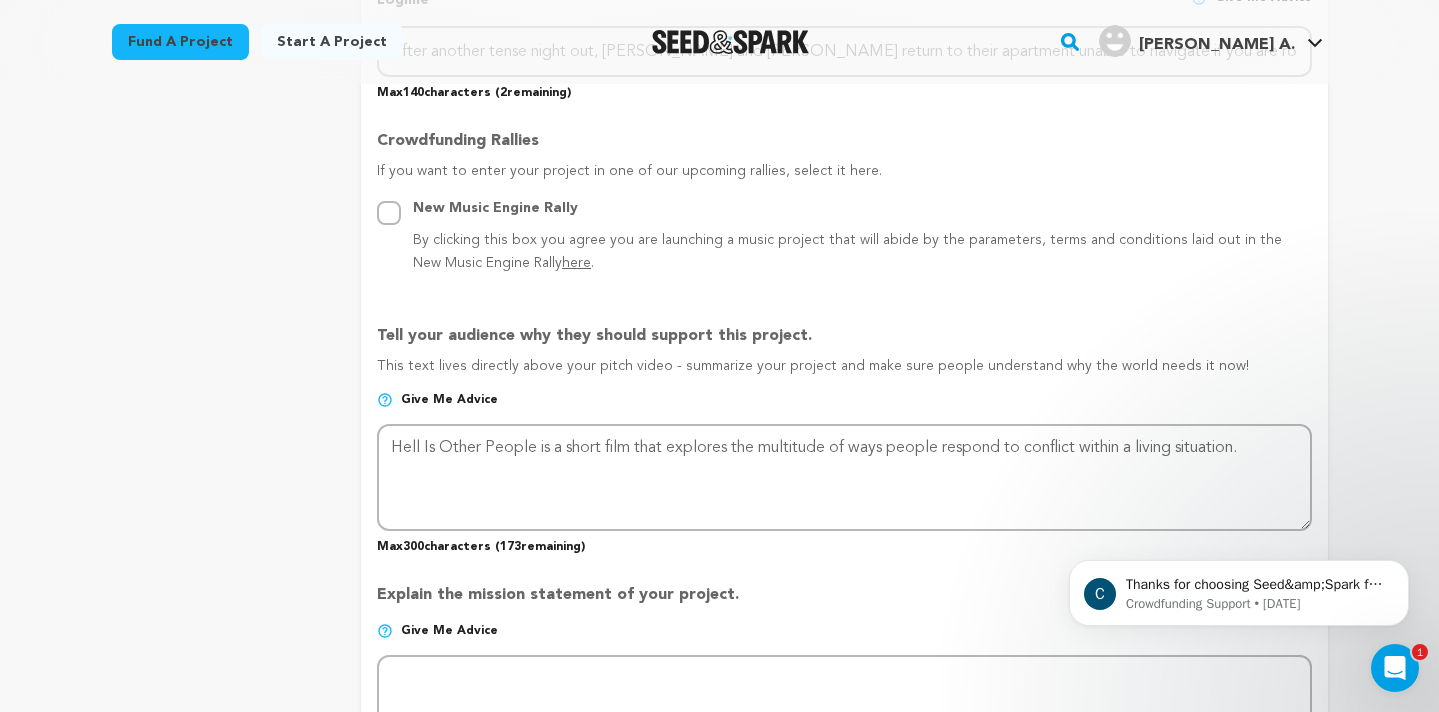 click on "C Thanks for choosing Seed&amp;Spark for your project! If you have any questions as you go, just let us know.  A gentle reminder Seed&amp;Spark is a small (and mighty!) team of lovely humans. As of May 2, 2022, Seed&amp;Spark transitioned to a 4 Day Work Week, working Monday through Thursday, with Fridays off. Crowdfunding Support • 8w ago" at bounding box center [1239, 501] 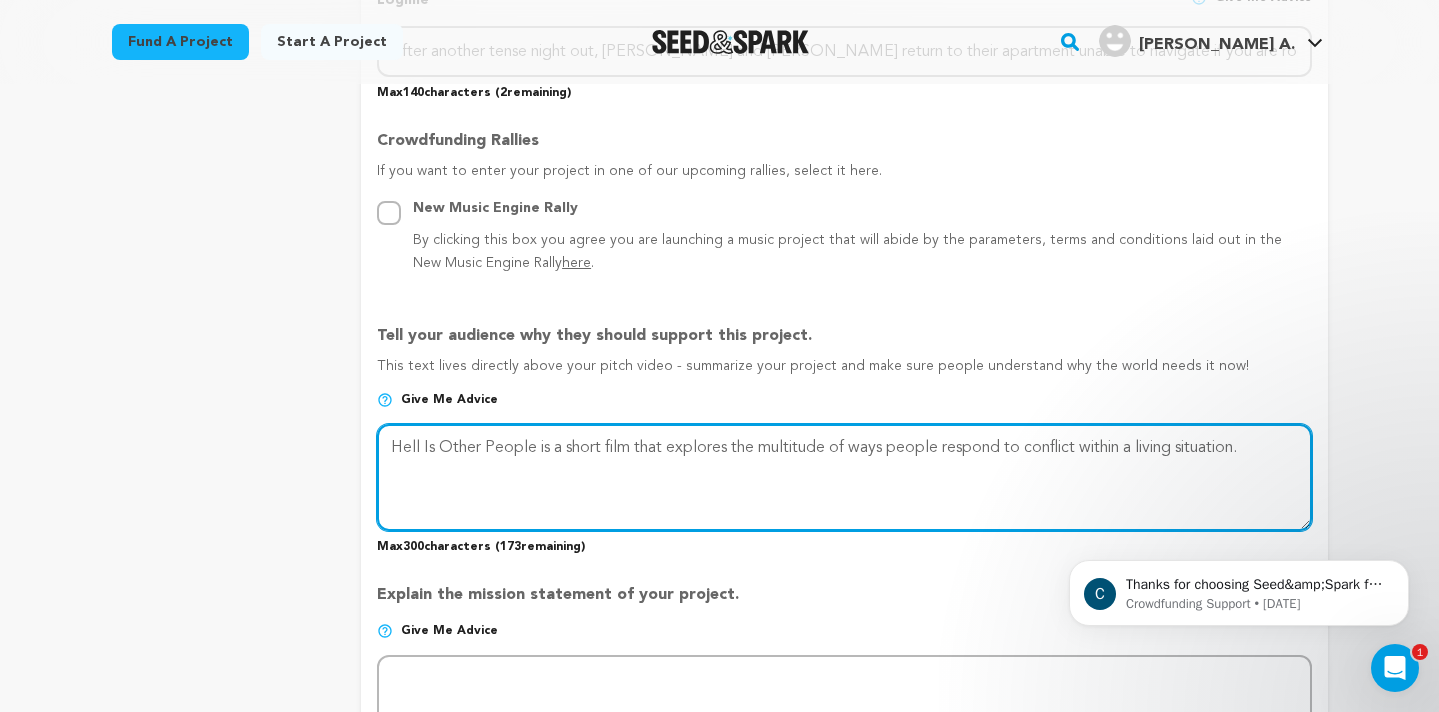 click at bounding box center [844, 477] 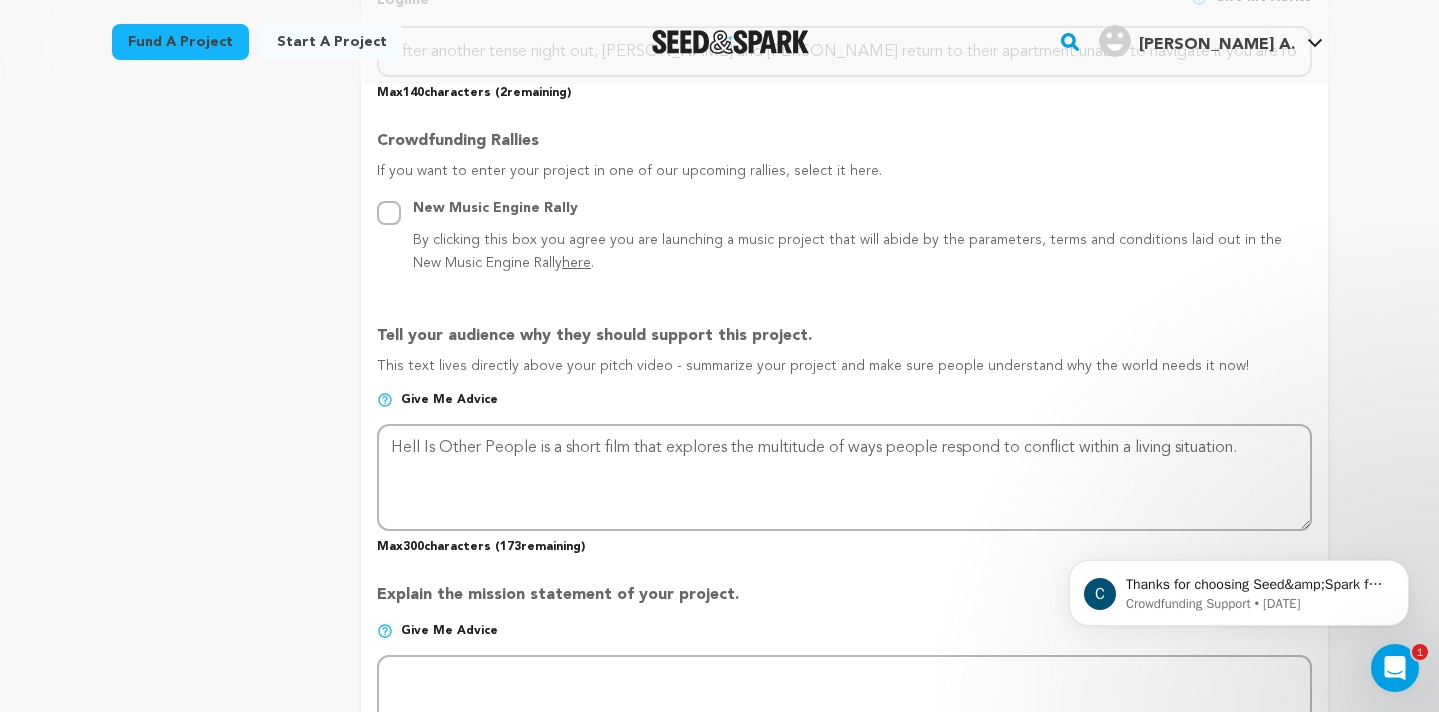 click at bounding box center [385, 400] 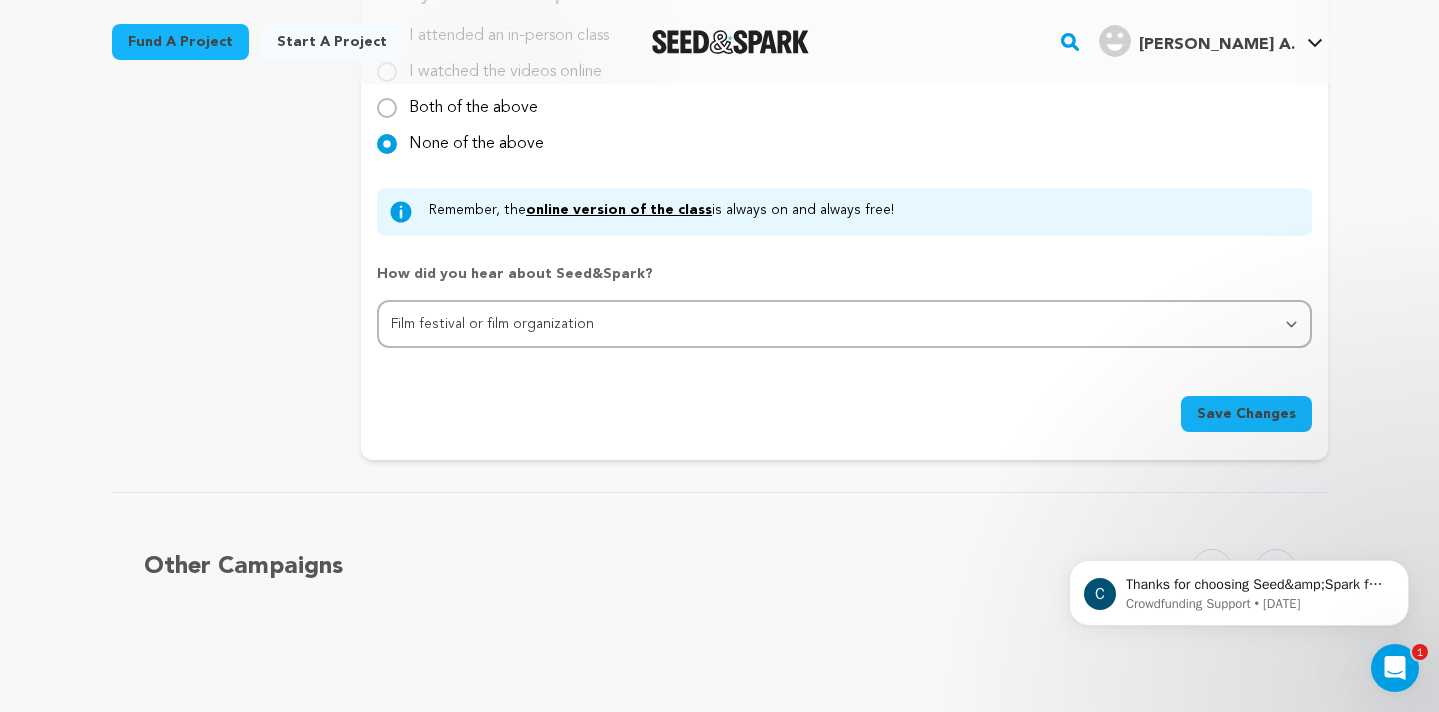 scroll, scrollTop: 2297, scrollLeft: 0, axis: vertical 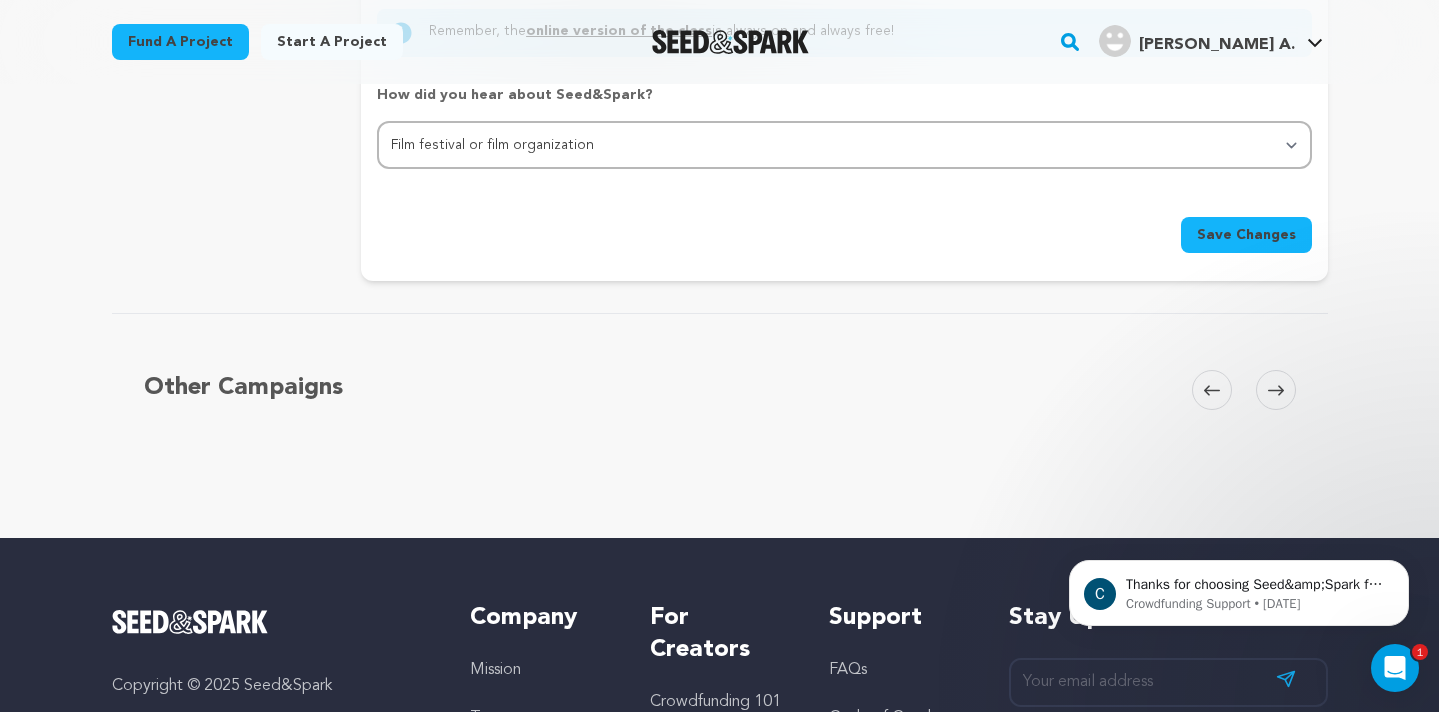 click on "Save Changes" at bounding box center (1246, 235) 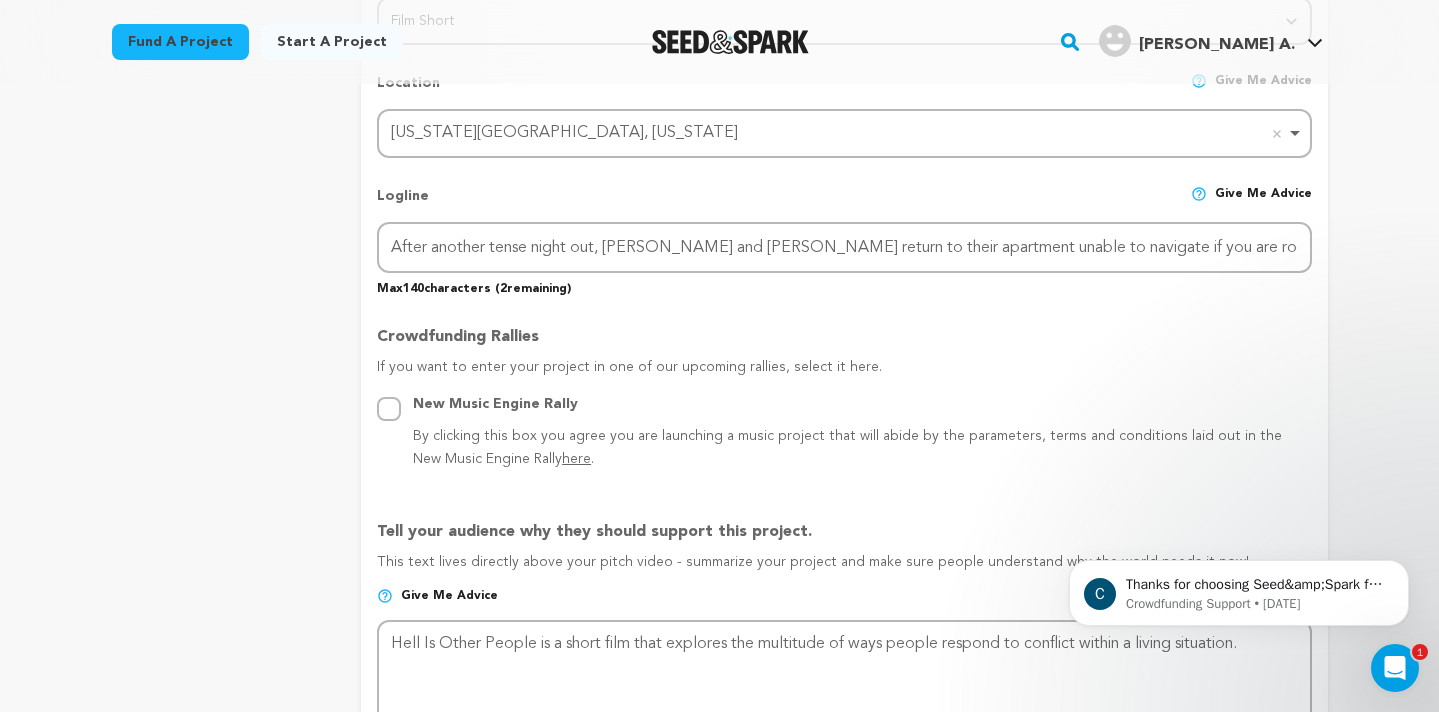 scroll, scrollTop: 865, scrollLeft: 0, axis: vertical 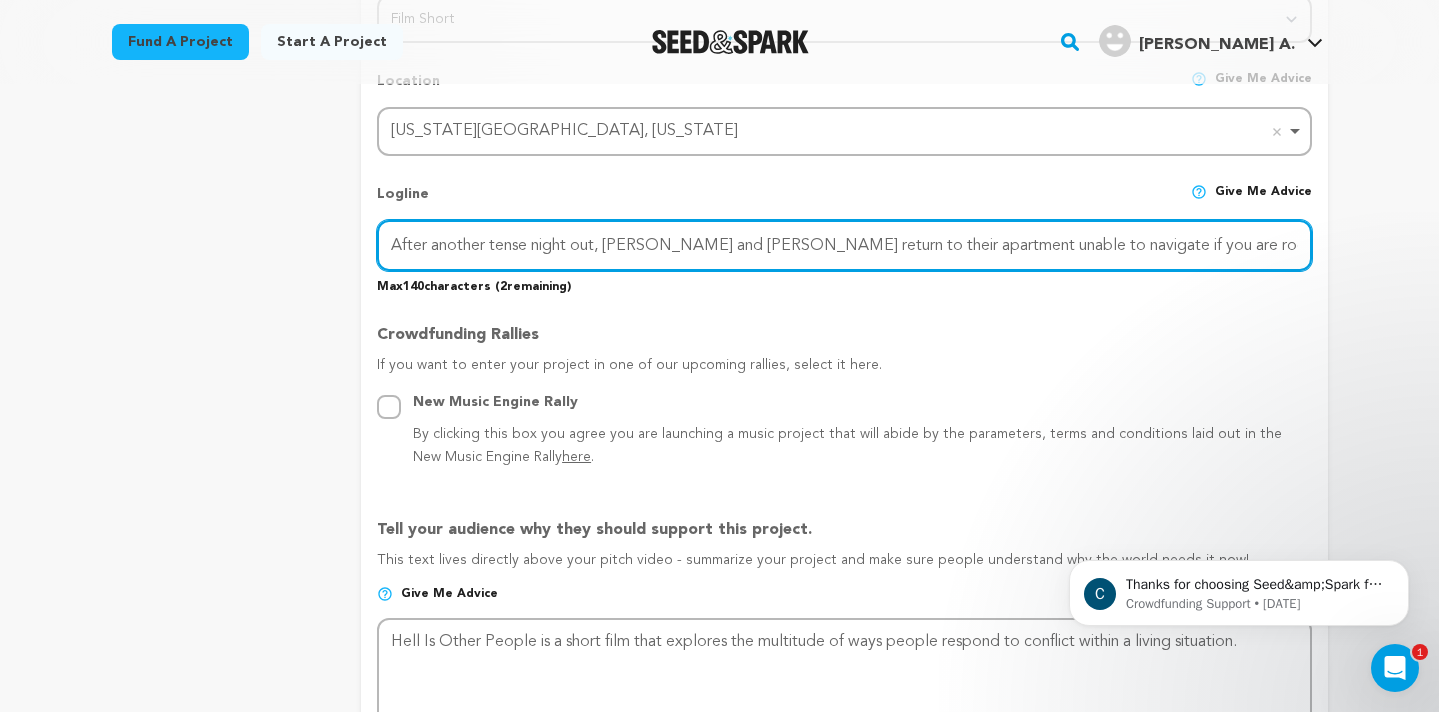 click on "After another tense night out, Emma and Chad return to their apartment unable to navigate if you are roommates, lovers, or erring parties." at bounding box center (844, 245) 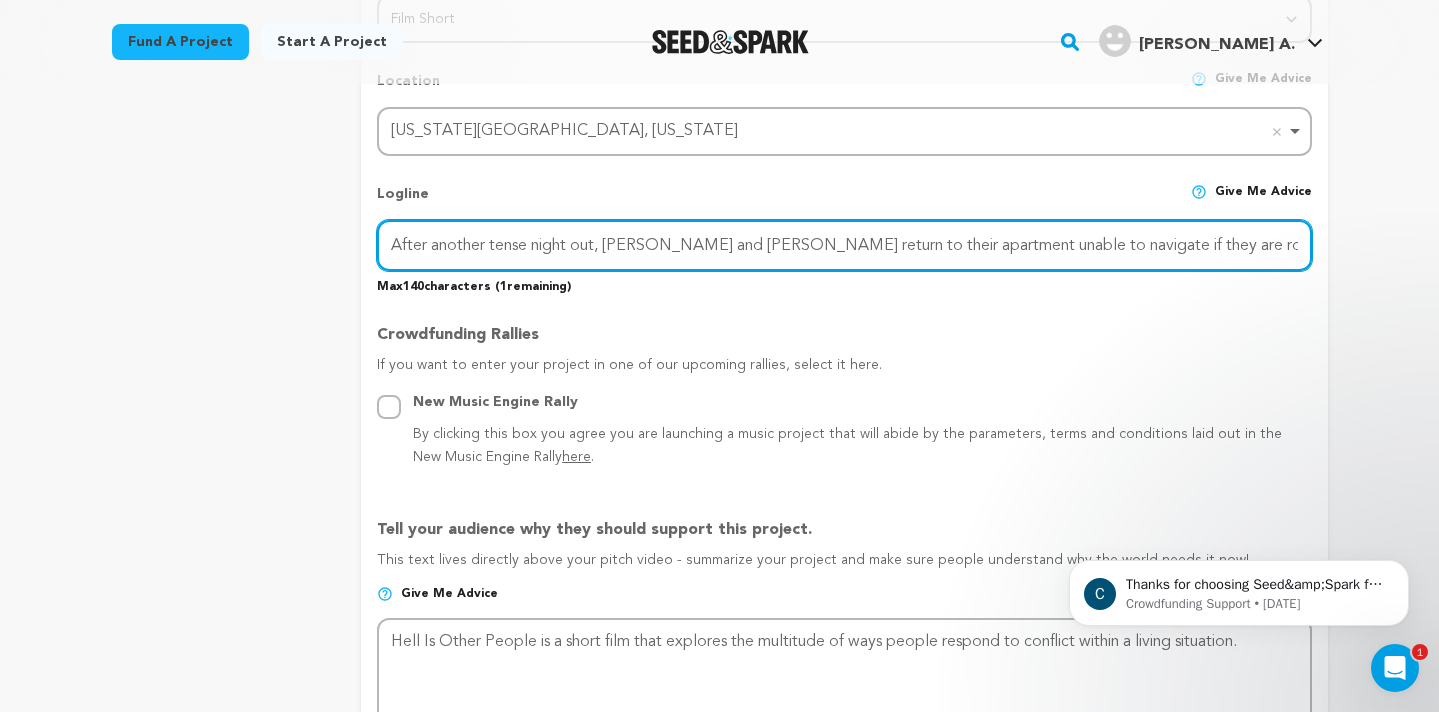 scroll, scrollTop: 0, scrollLeft: 86, axis: horizontal 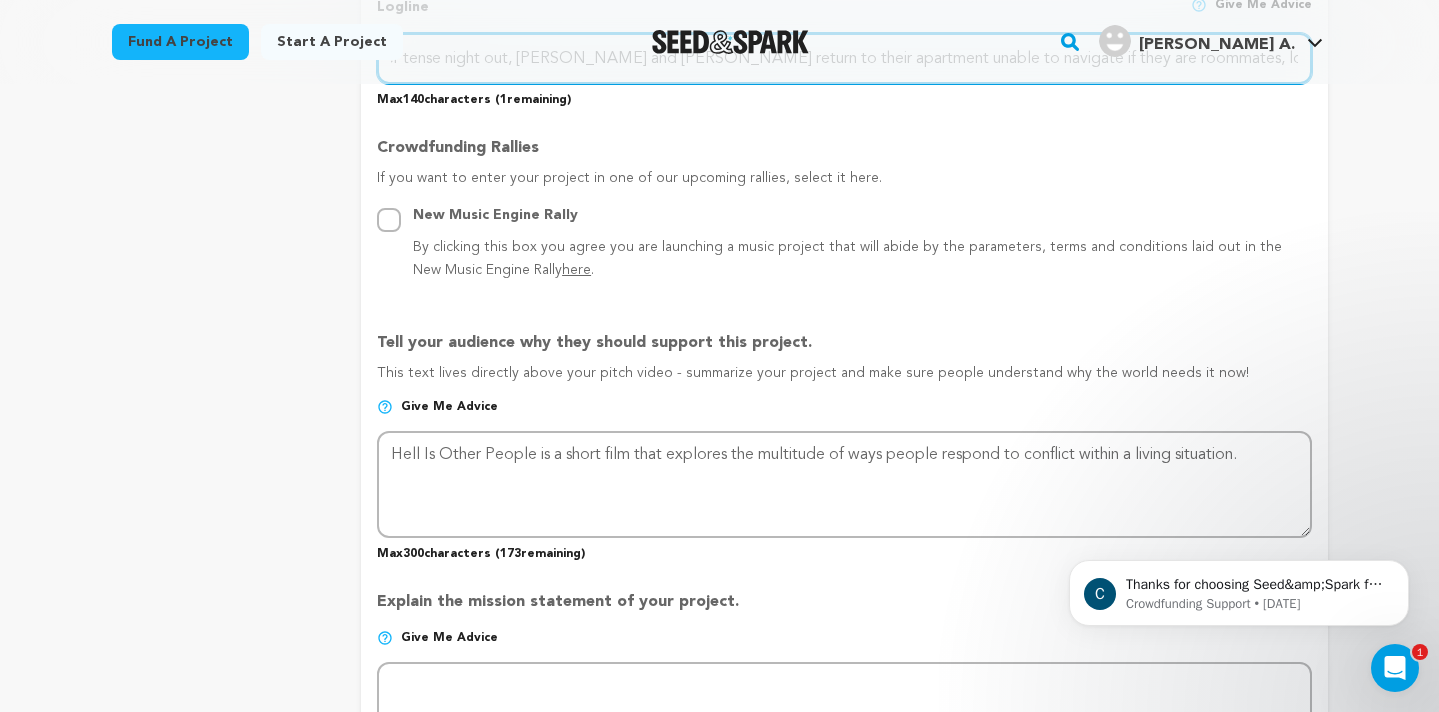 type on "After another tense night out, Emma and Chad return to their apartment unable to navigate if they are roommates, lovers, or erring parties." 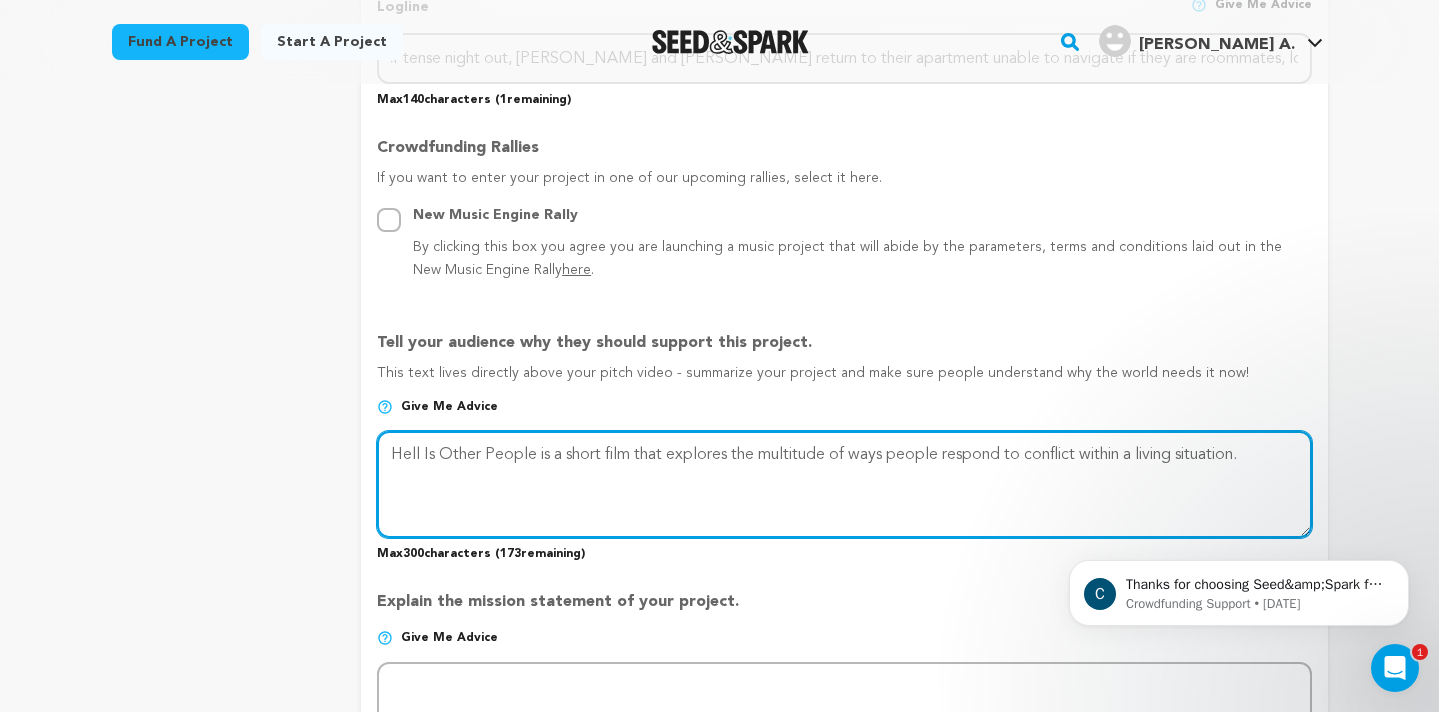 scroll, scrollTop: 0, scrollLeft: 0, axis: both 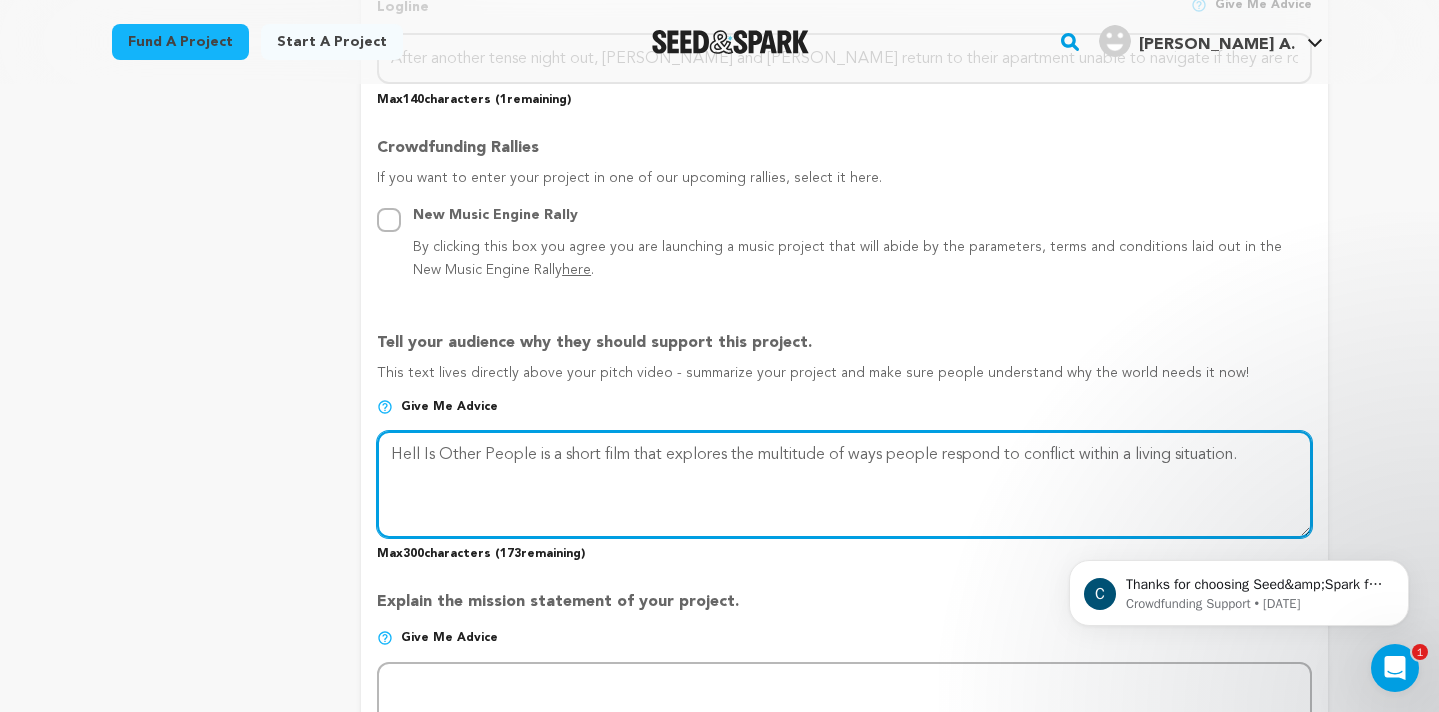 click at bounding box center (844, 484) 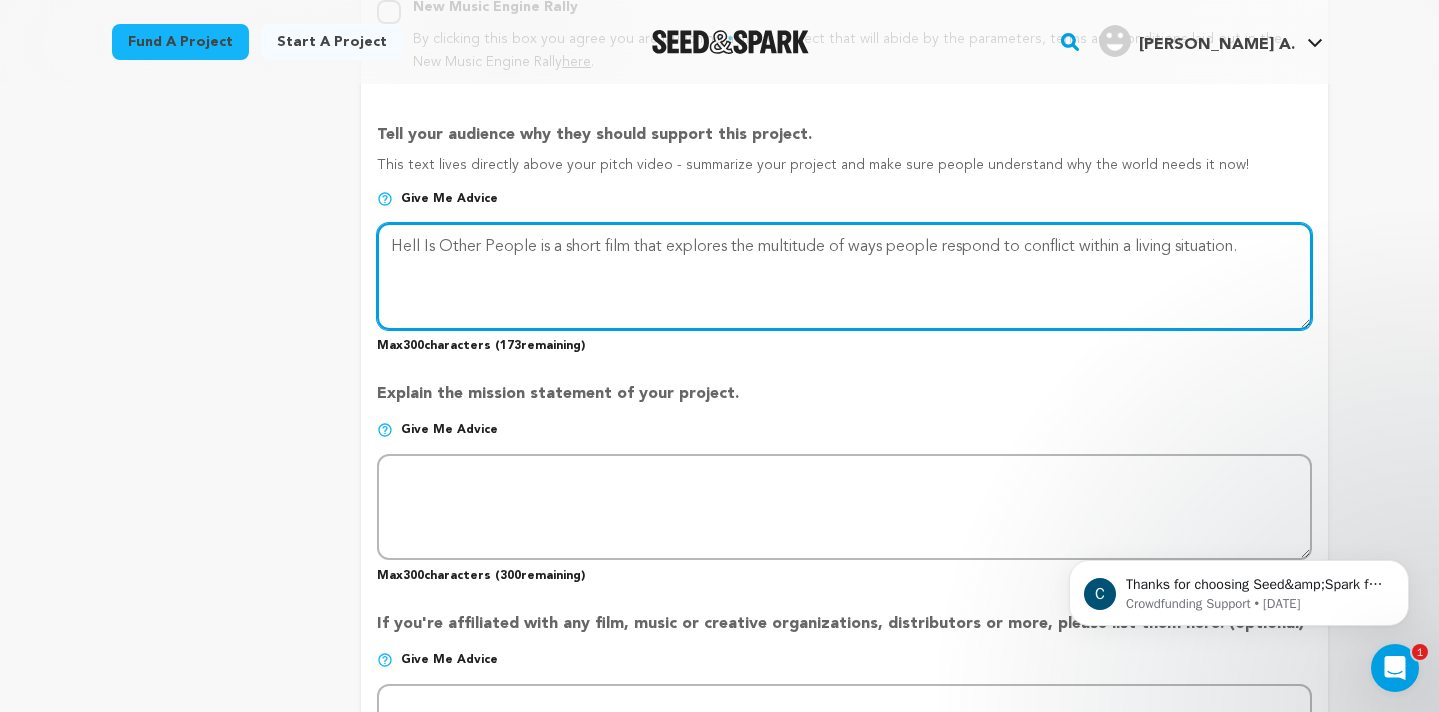 scroll, scrollTop: 1265, scrollLeft: 0, axis: vertical 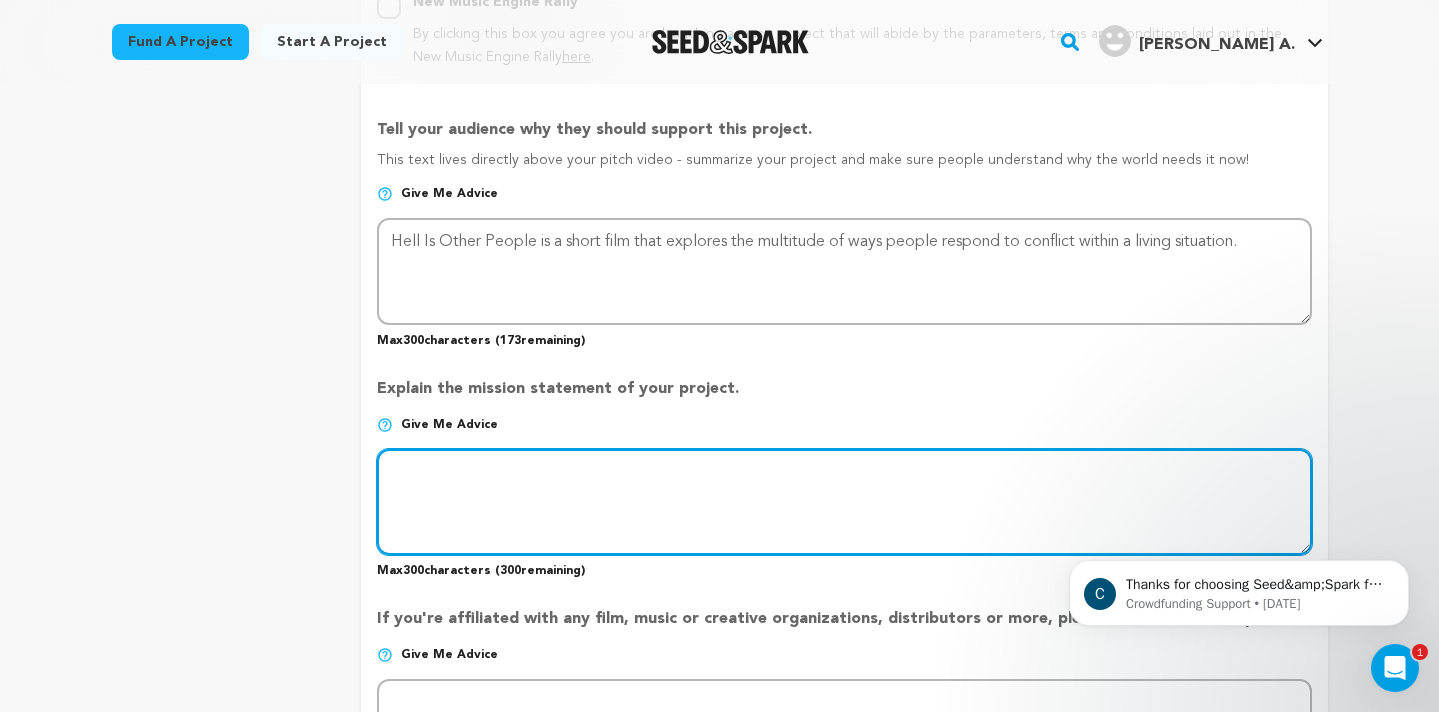 click at bounding box center [844, 502] 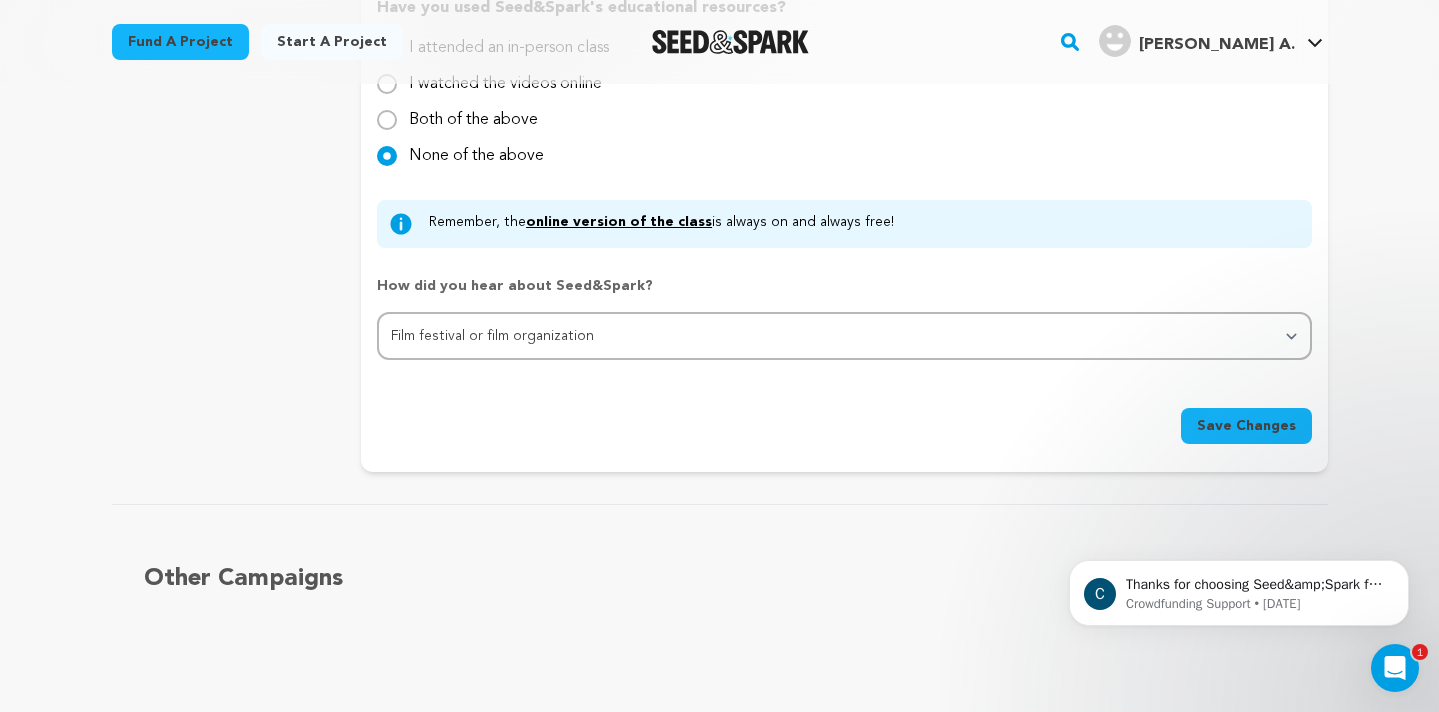 scroll, scrollTop: 2170, scrollLeft: 0, axis: vertical 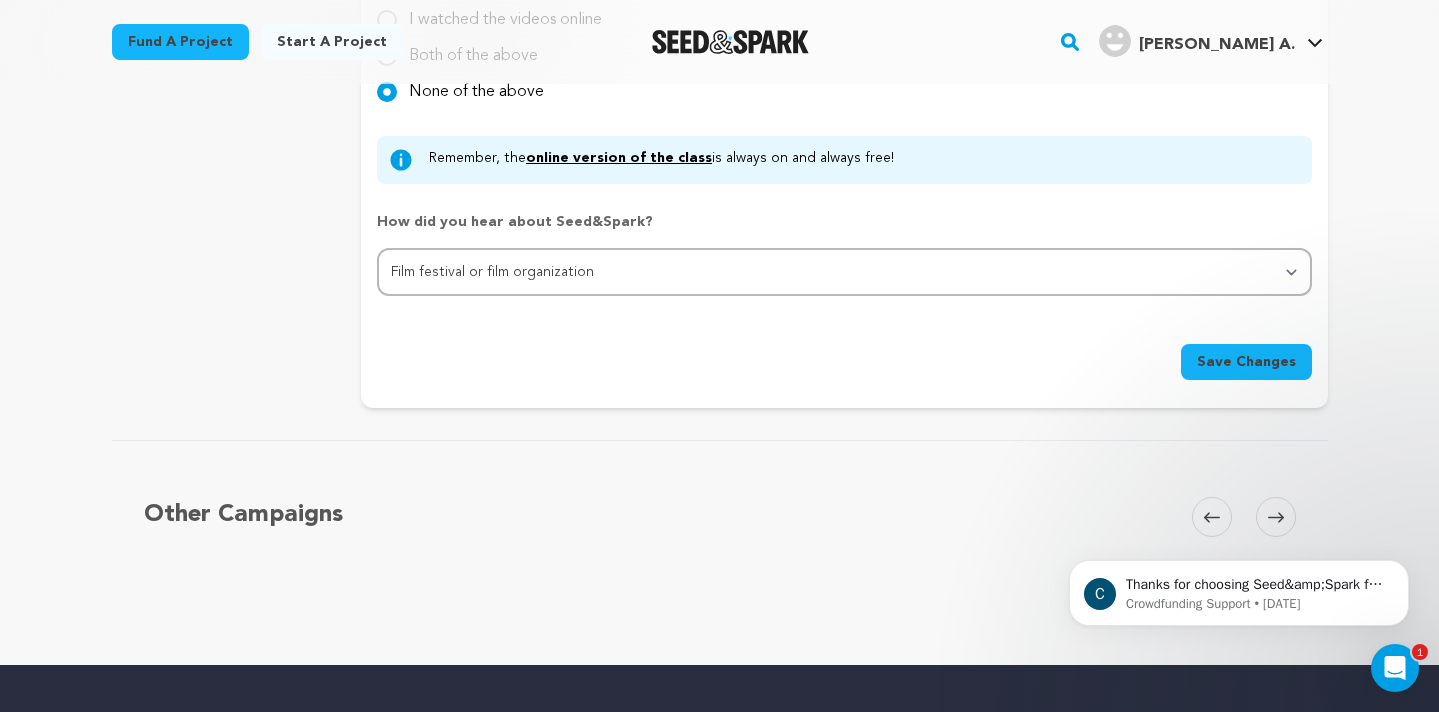 type on "Hell Is Other People" 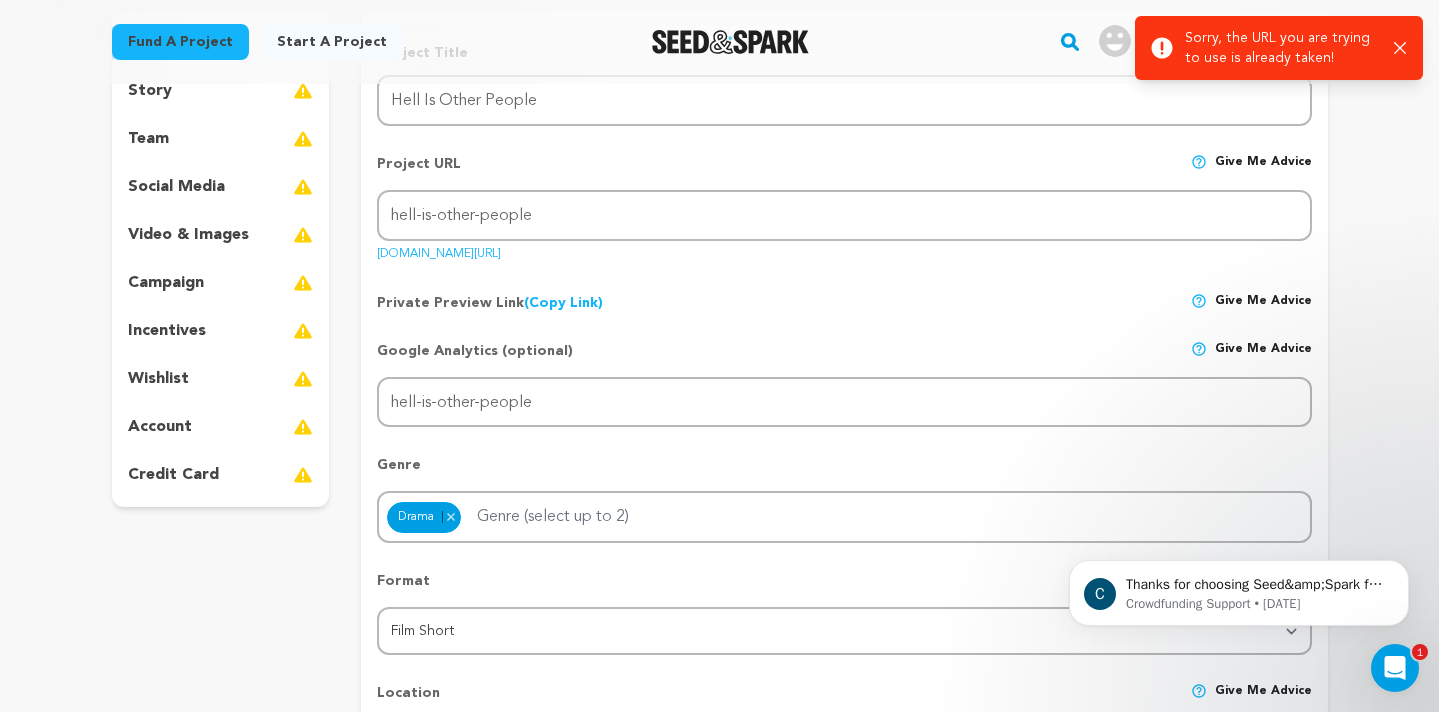 scroll, scrollTop: 0, scrollLeft: 0, axis: both 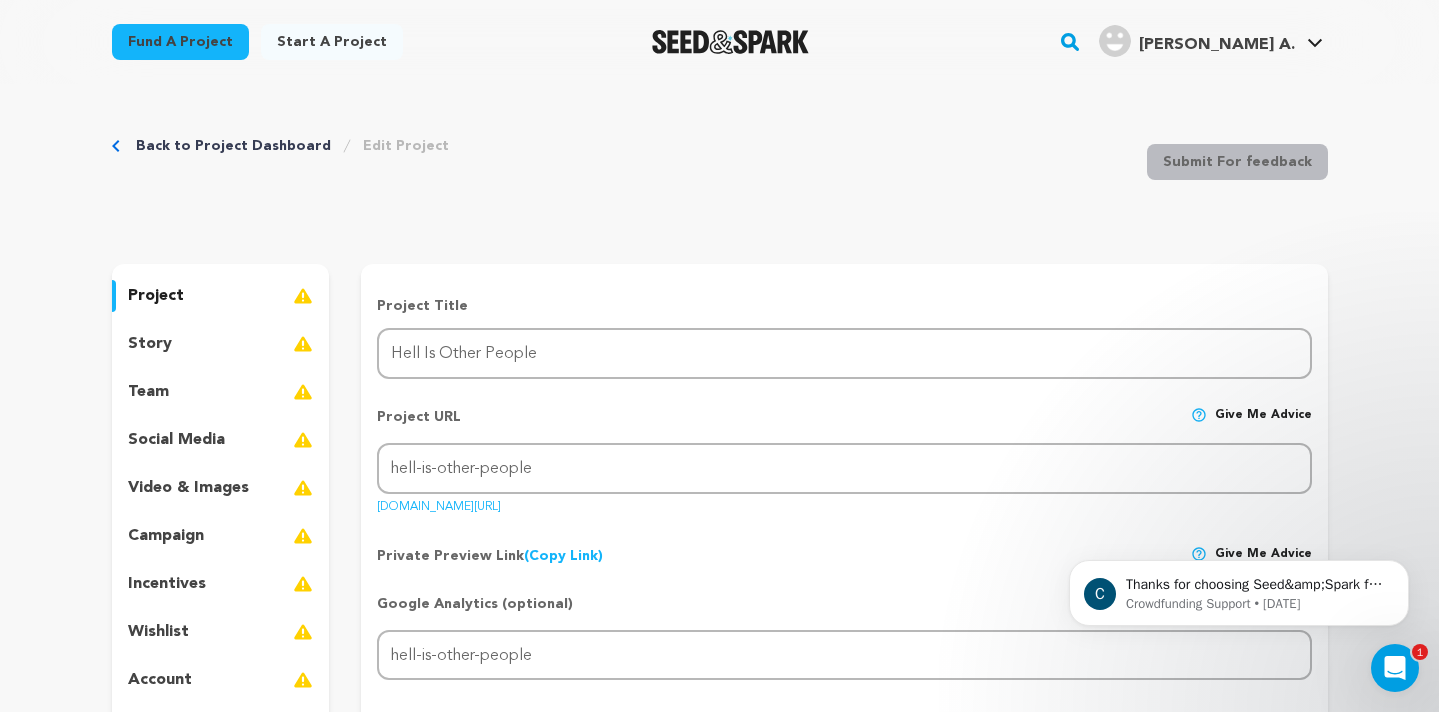 click on "seedandspark.com/fund/hell-is-other-people-1" at bounding box center (439, 503) 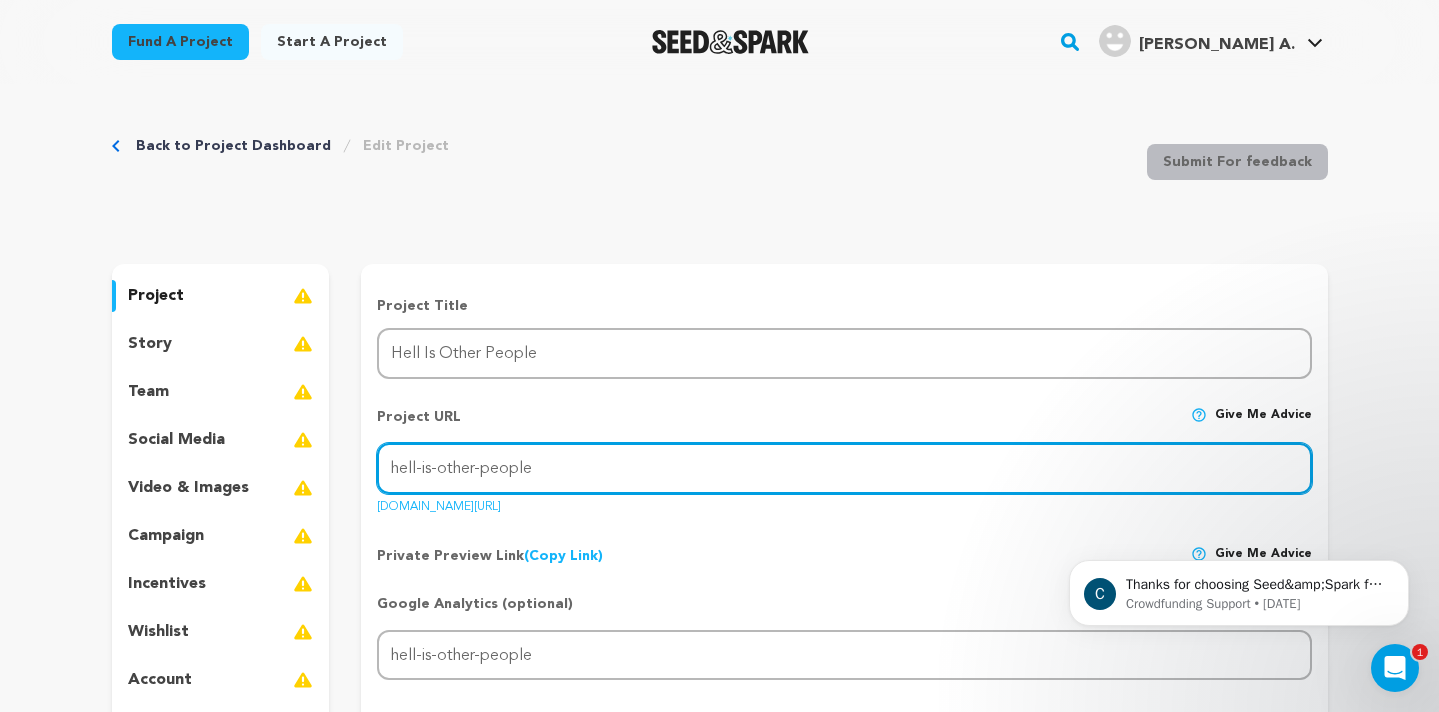 click on "hell-is-other-people" at bounding box center [844, 468] 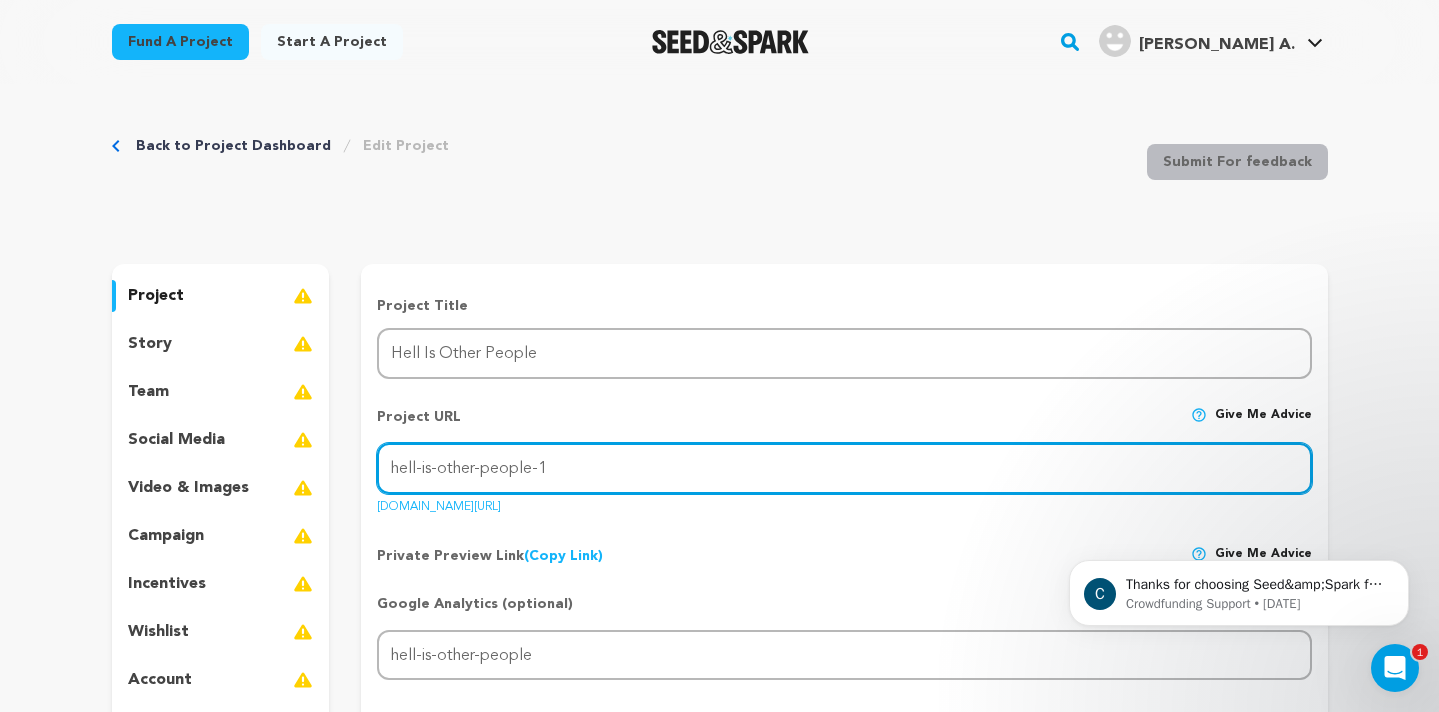 type on "hell-is-other-people-1" 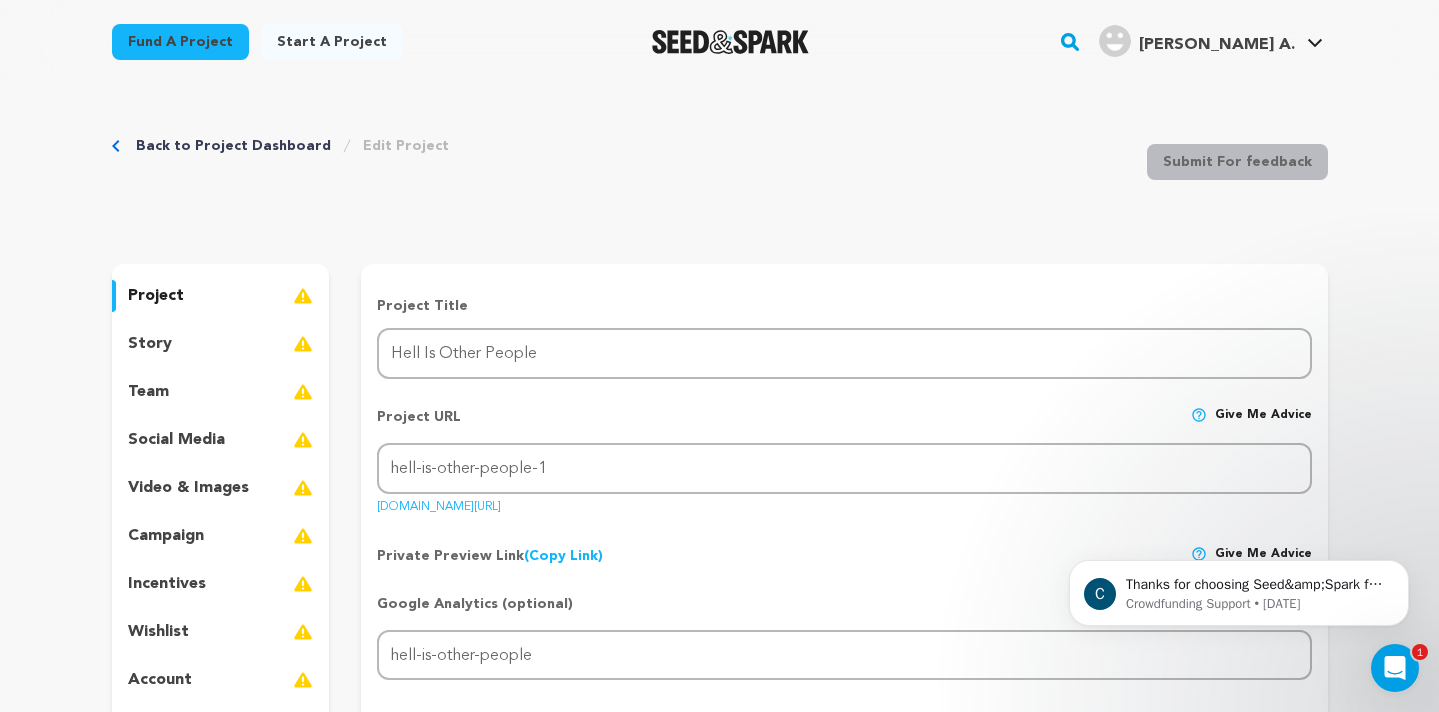 click on "Private Preview Link
(Copy Link)
Copy private preview link
Give me advice" at bounding box center [844, 548] 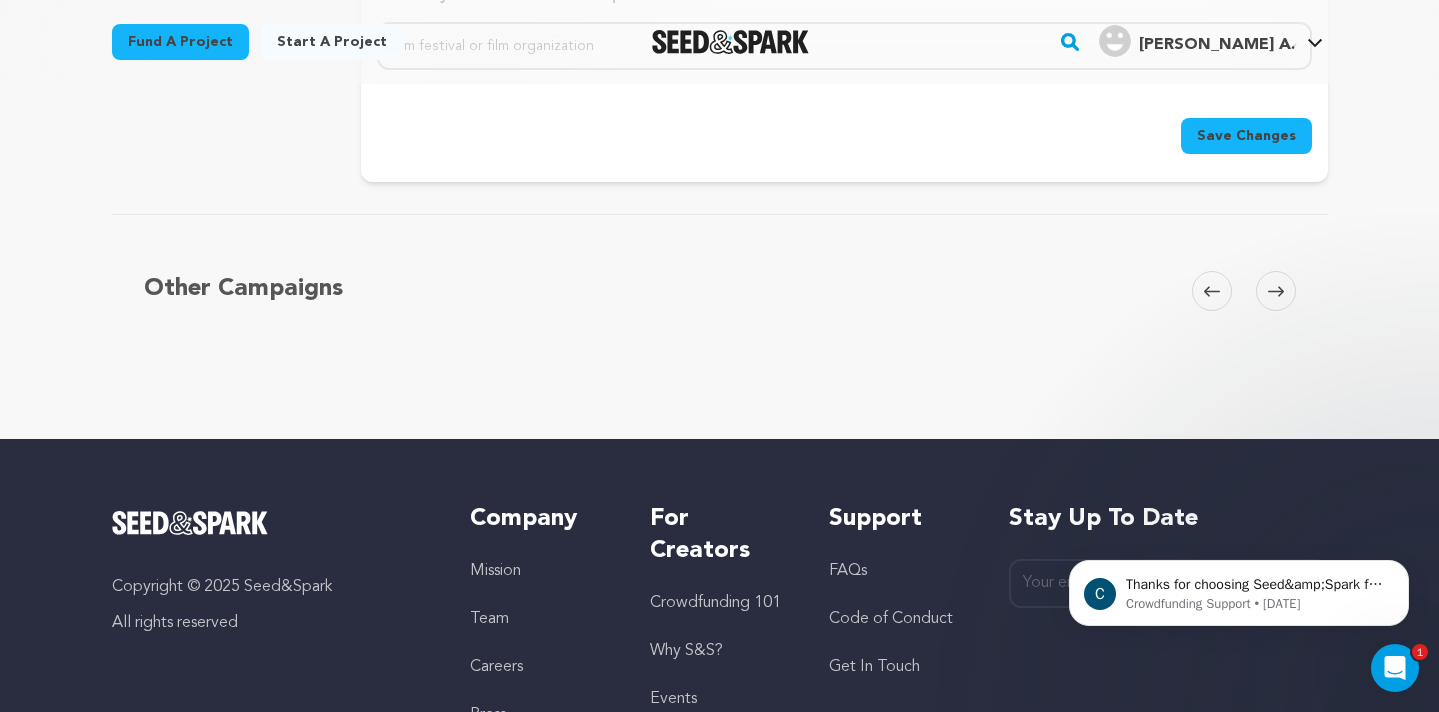 scroll, scrollTop: 2397, scrollLeft: 0, axis: vertical 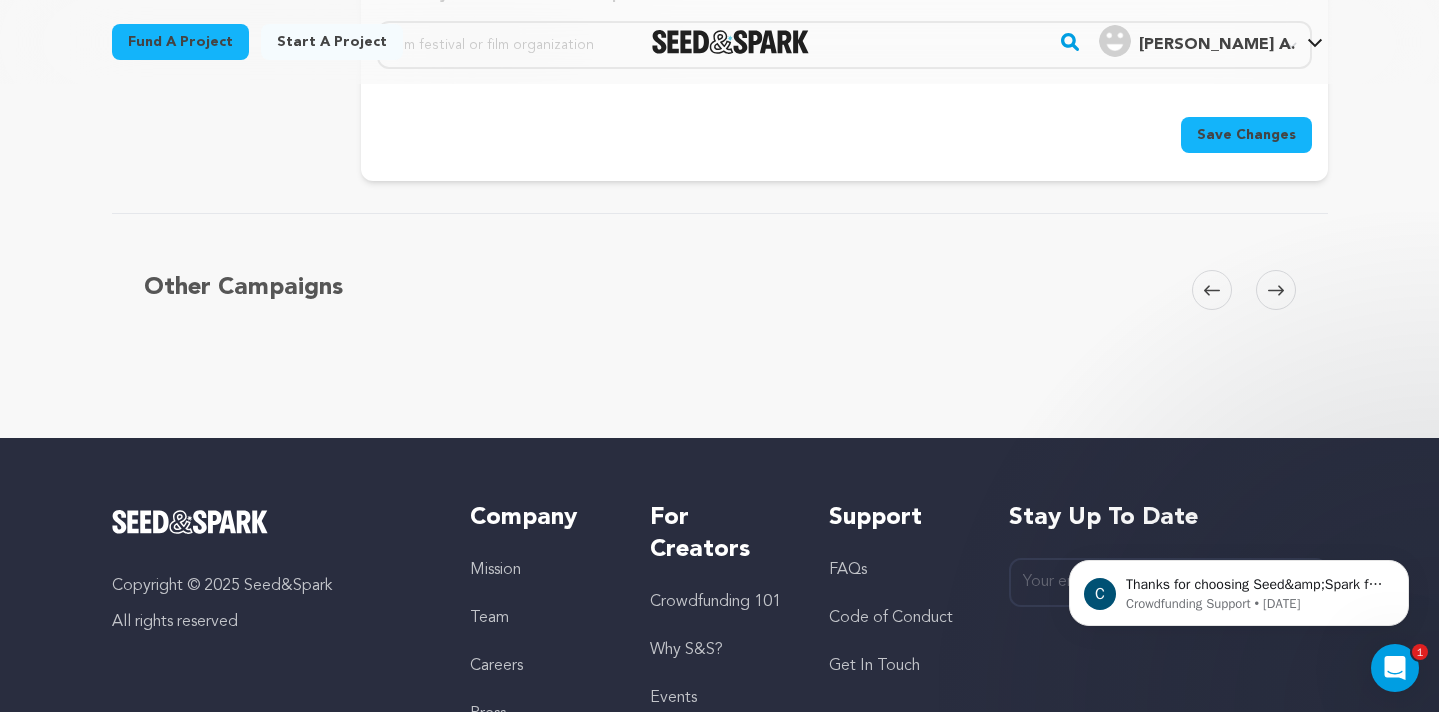 click on "Save Changes" at bounding box center [1246, 135] 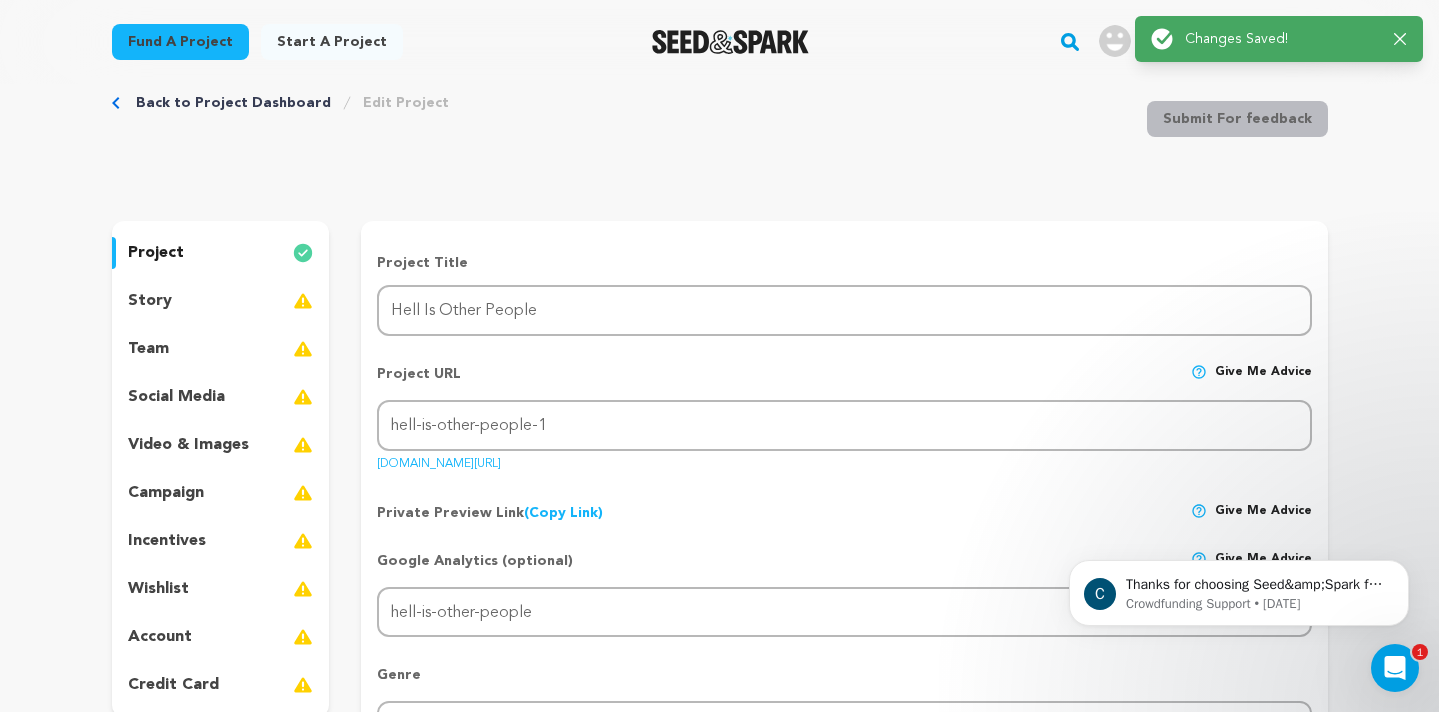 scroll, scrollTop: 0, scrollLeft: 0, axis: both 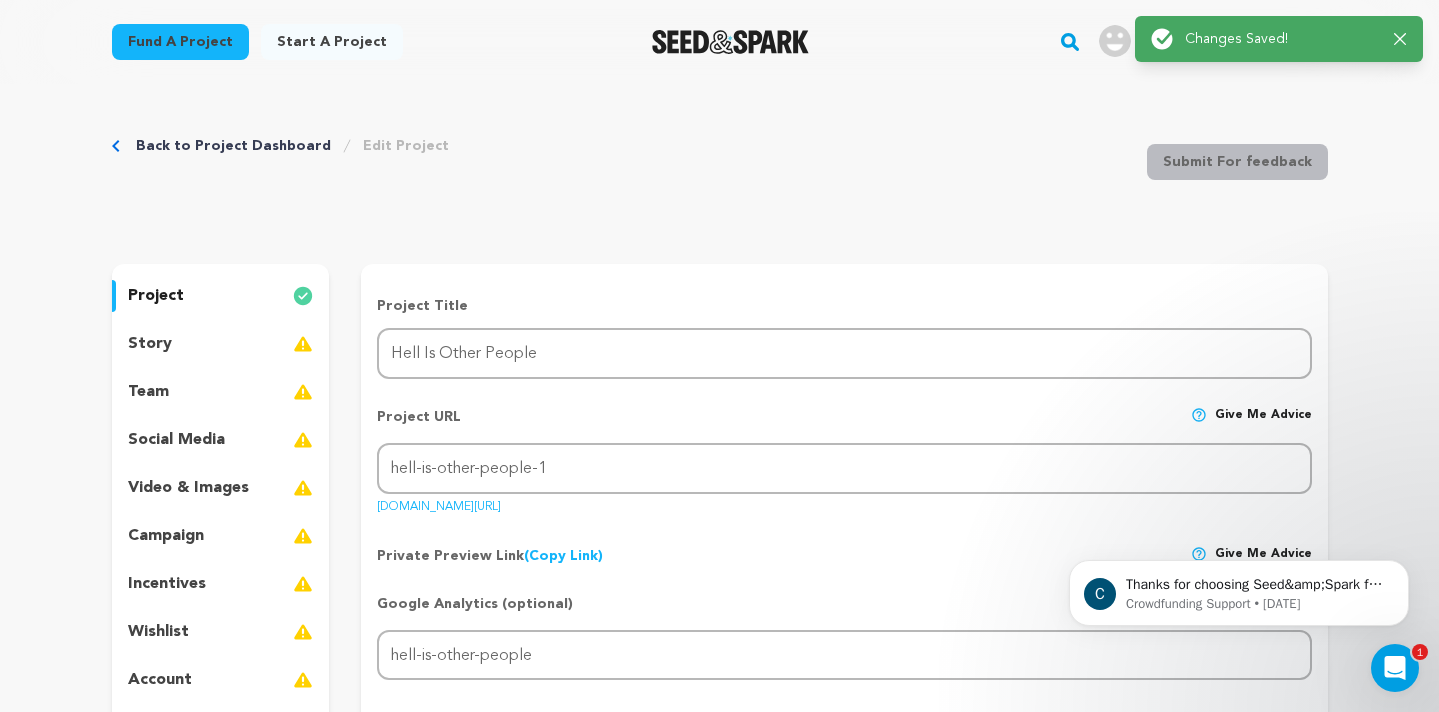 click on "story" at bounding box center [221, 344] 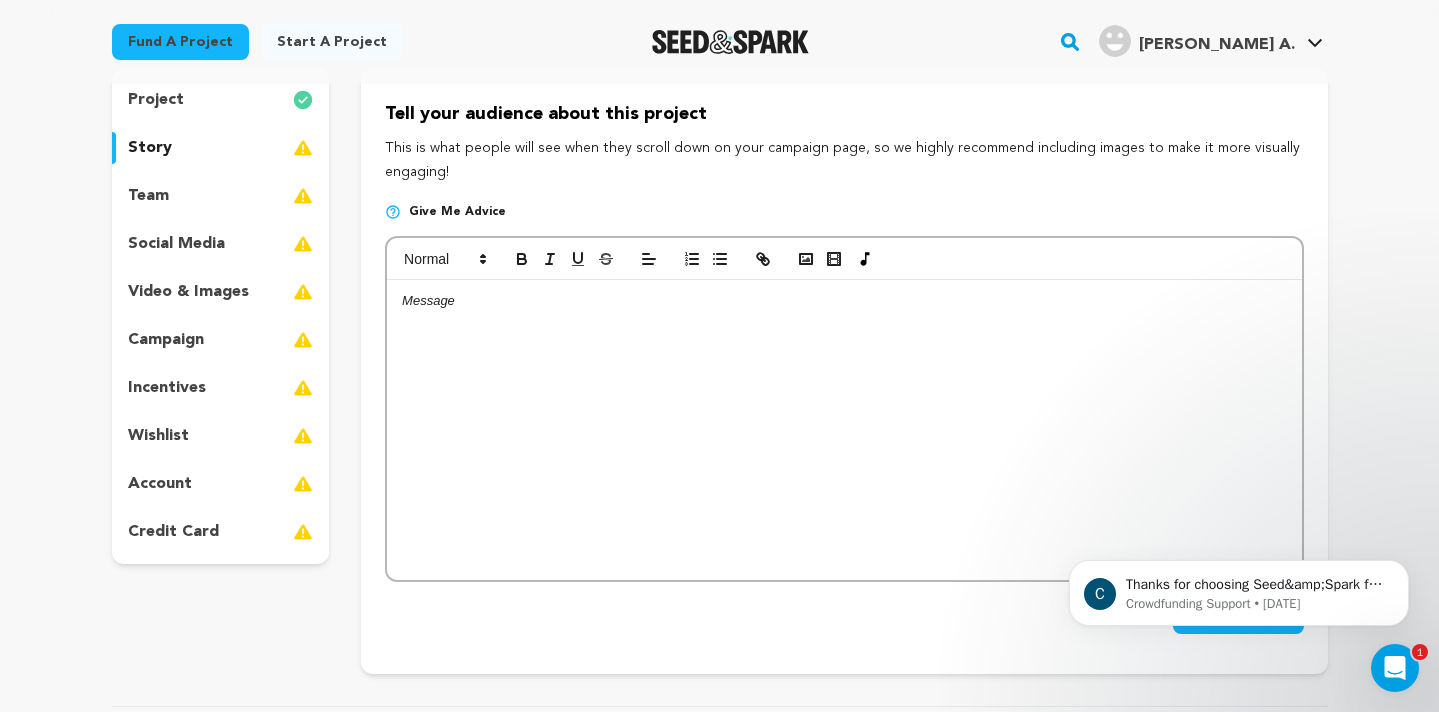 scroll, scrollTop: 221, scrollLeft: 0, axis: vertical 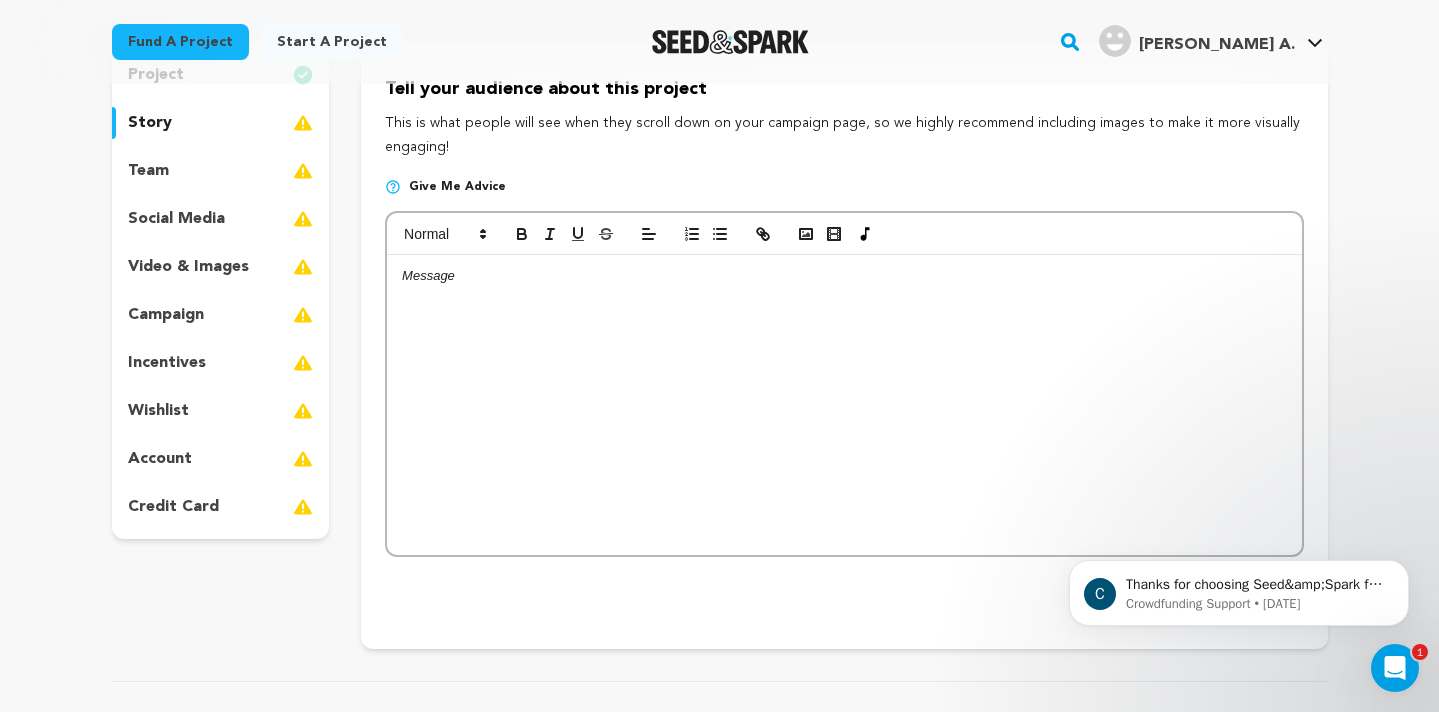 click on "team" at bounding box center (148, 171) 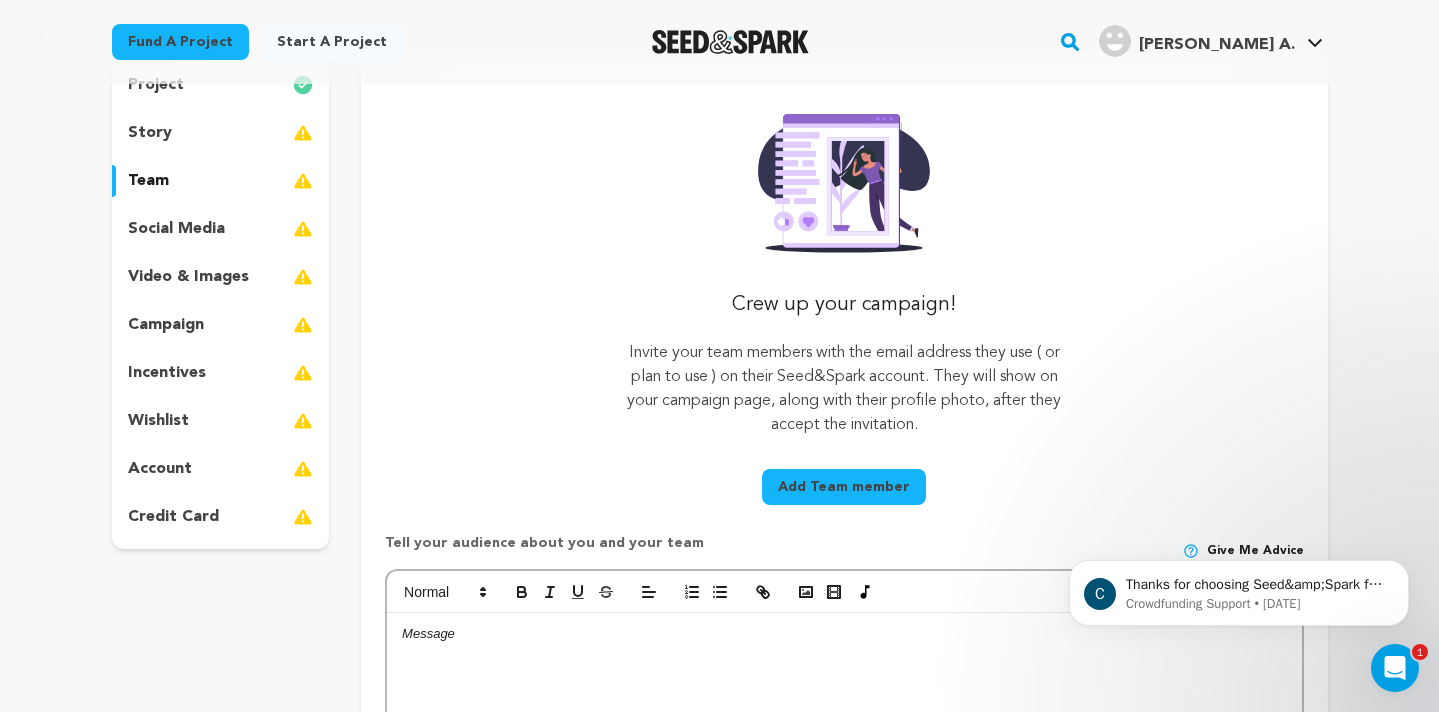 scroll, scrollTop: 165, scrollLeft: 0, axis: vertical 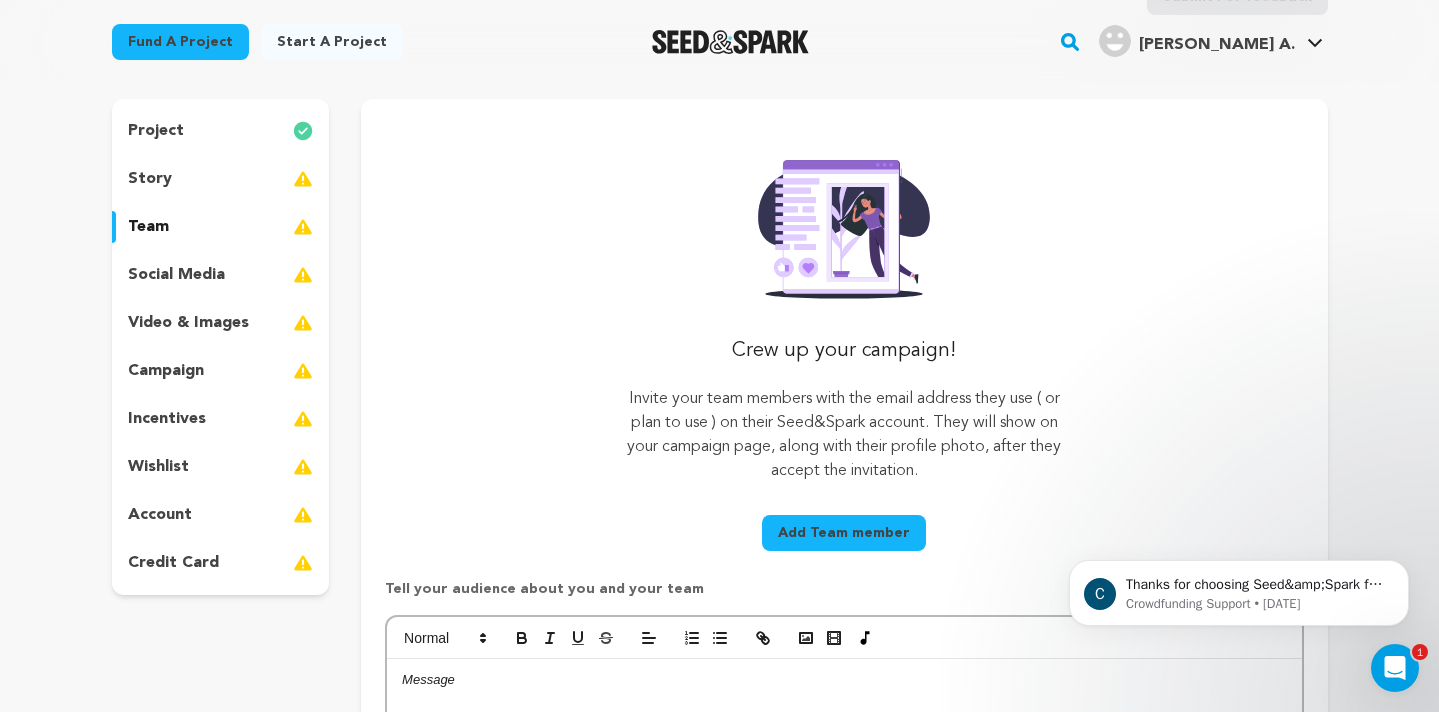 click on "social media" at bounding box center [176, 275] 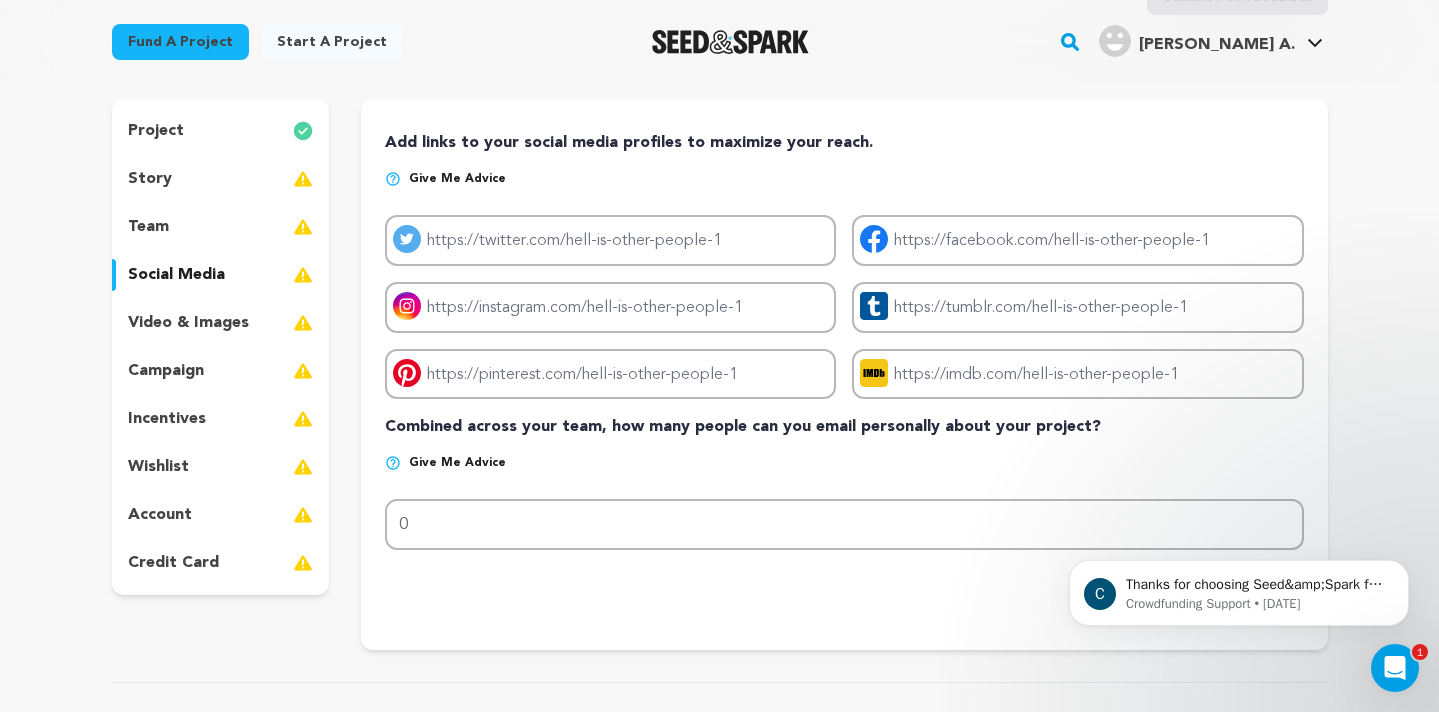 click on "video & images" at bounding box center (188, 323) 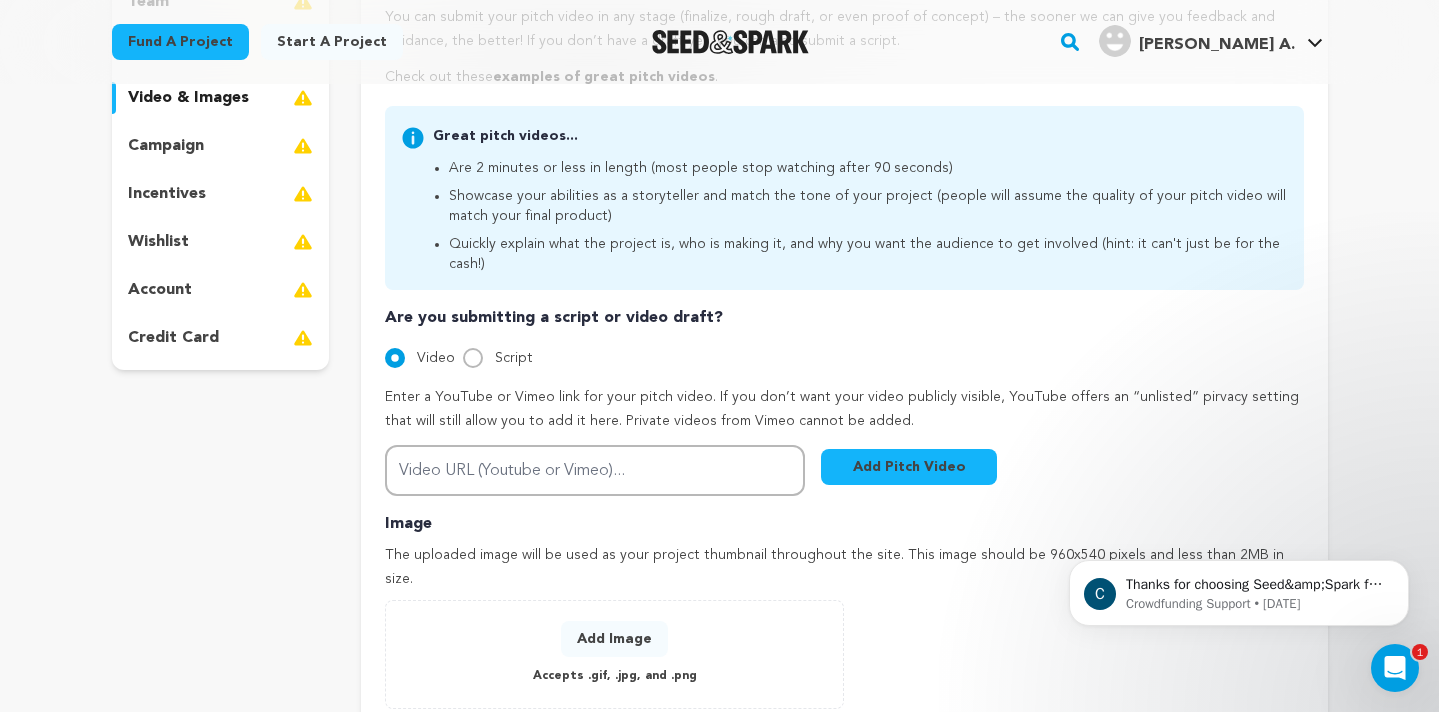 scroll, scrollTop: 511, scrollLeft: 0, axis: vertical 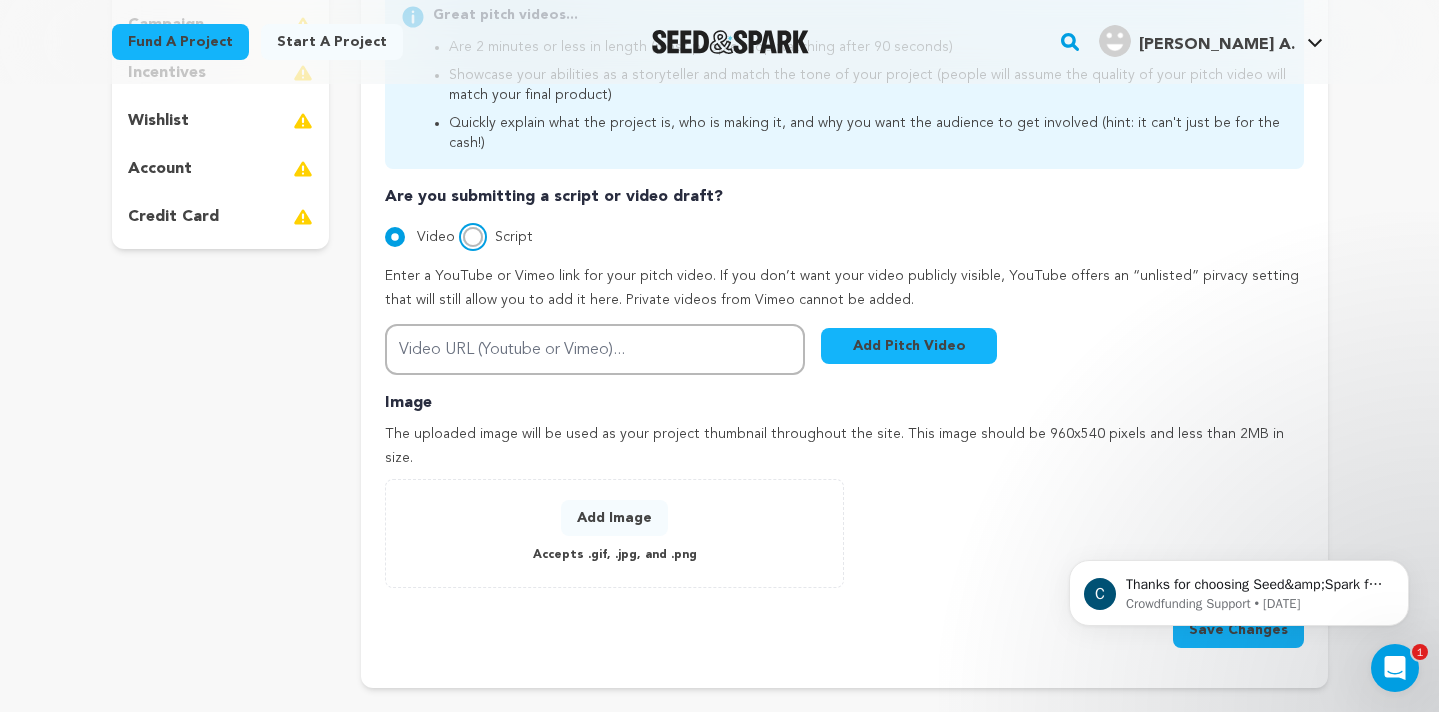 click on "Script" at bounding box center (473, 237) 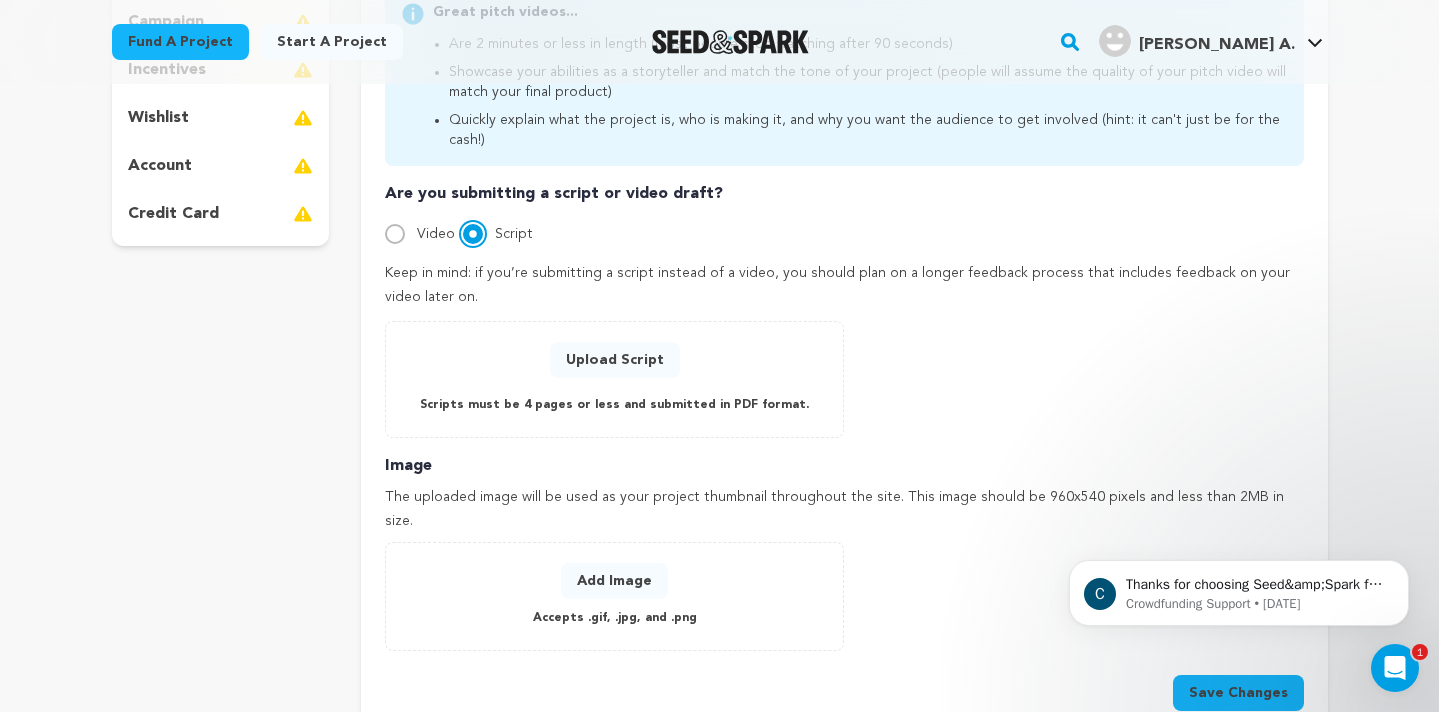 scroll, scrollTop: 0, scrollLeft: 0, axis: both 